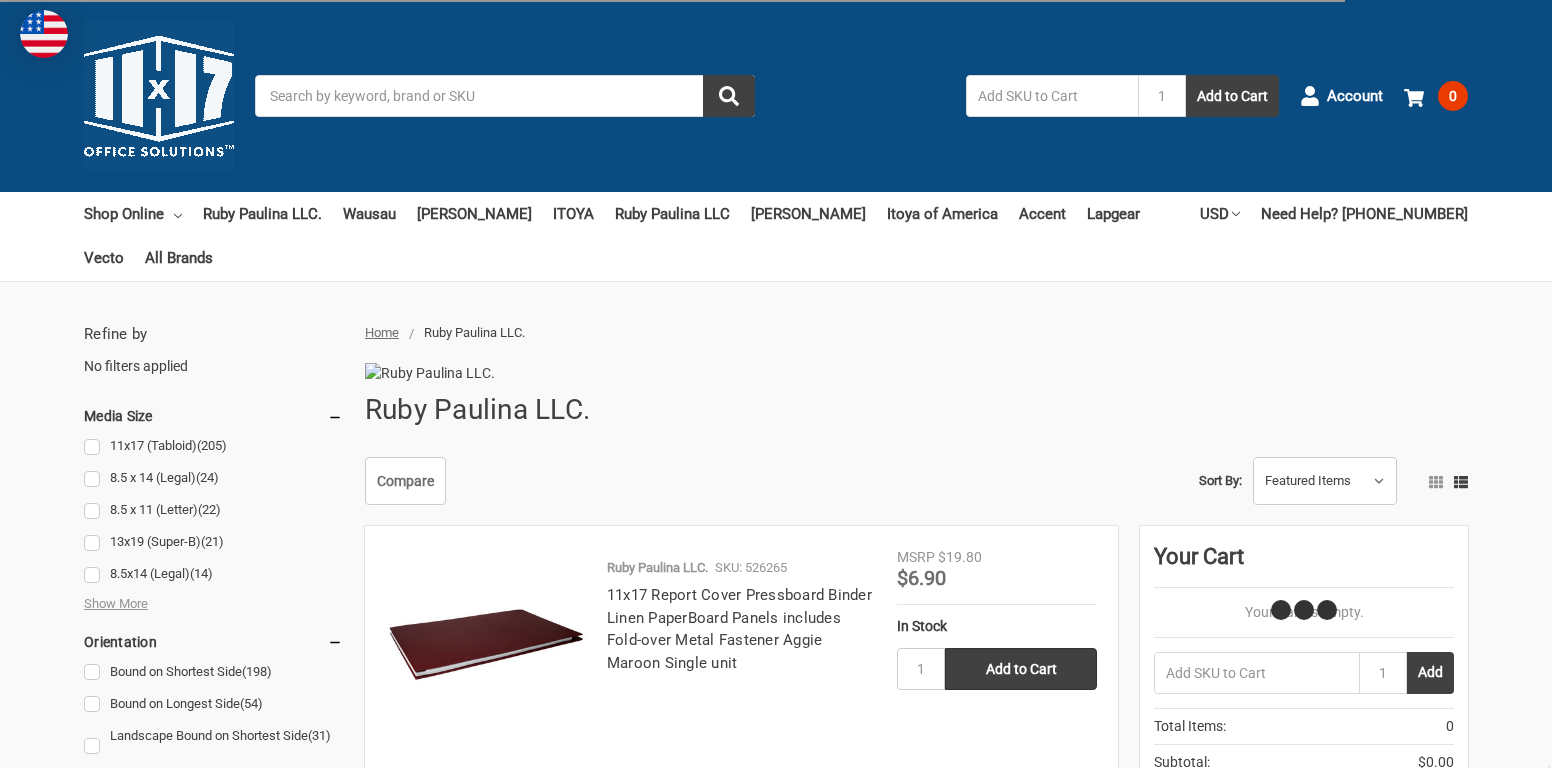 scroll, scrollTop: 0, scrollLeft: 0, axis: both 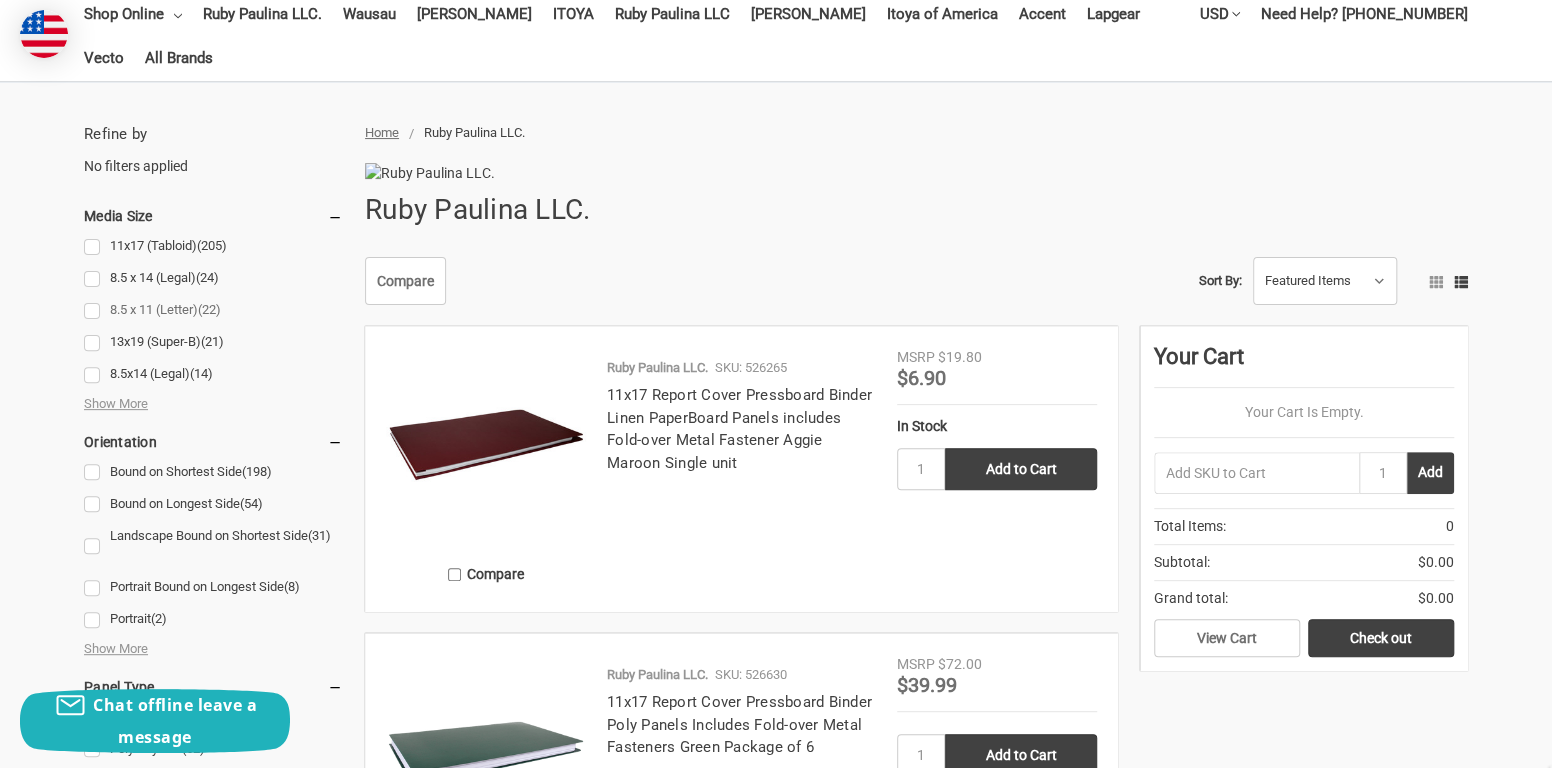click on "8.5 x 11 (Letter)
(22)" at bounding box center [213, 310] 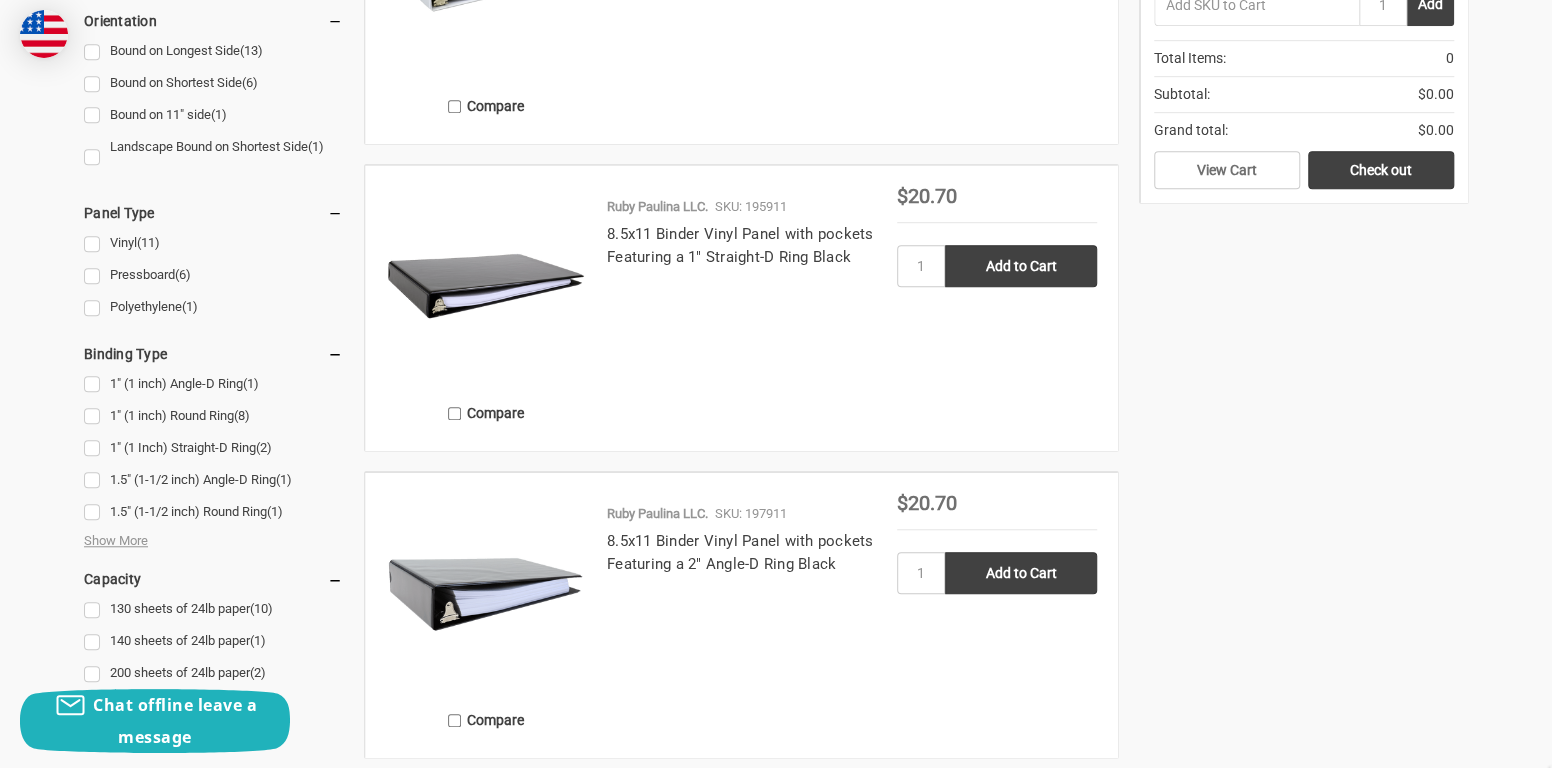 scroll, scrollTop: 0, scrollLeft: 0, axis: both 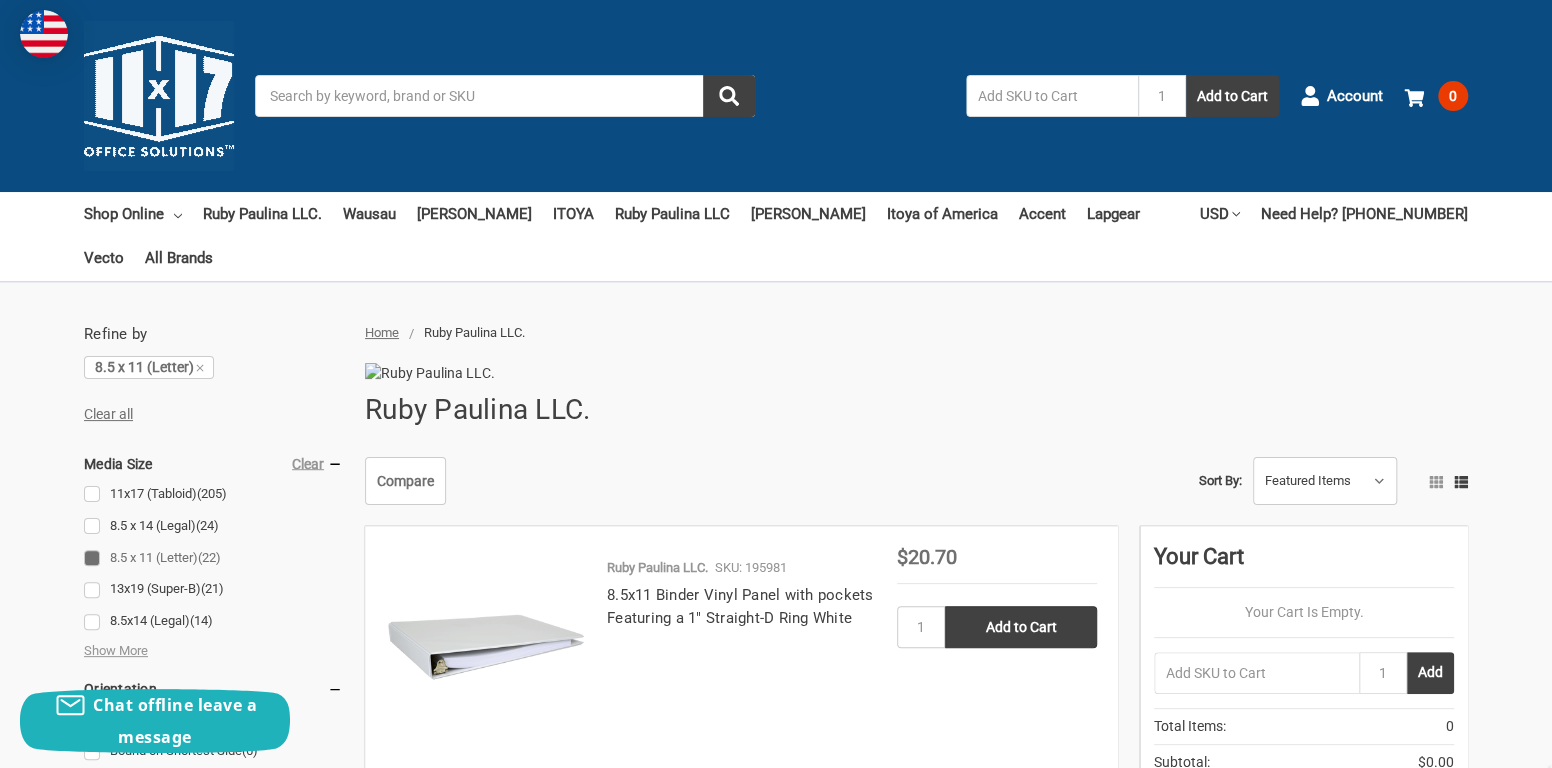 click on "Search" at bounding box center (505, 96) 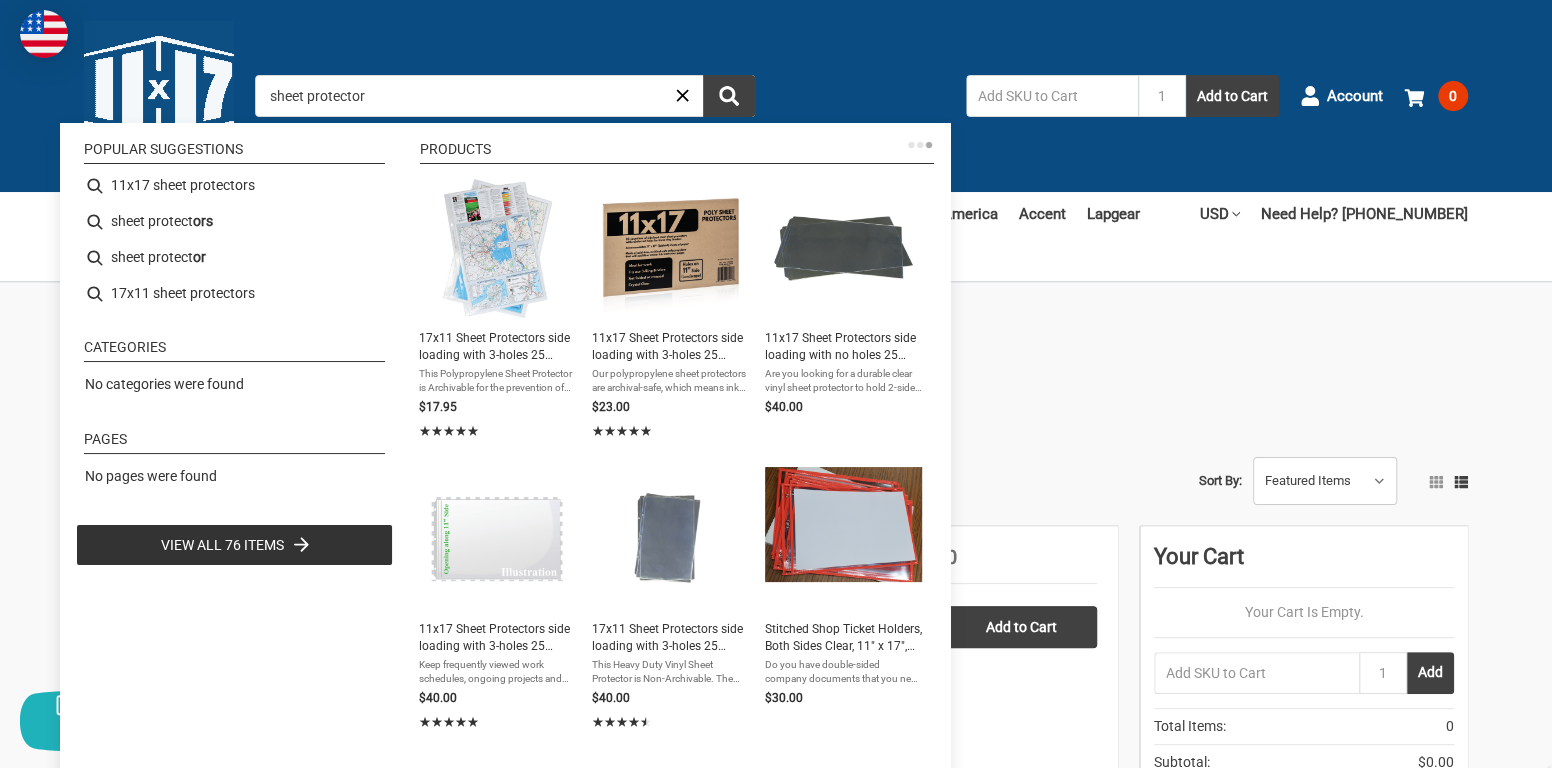type on "sheet protectors" 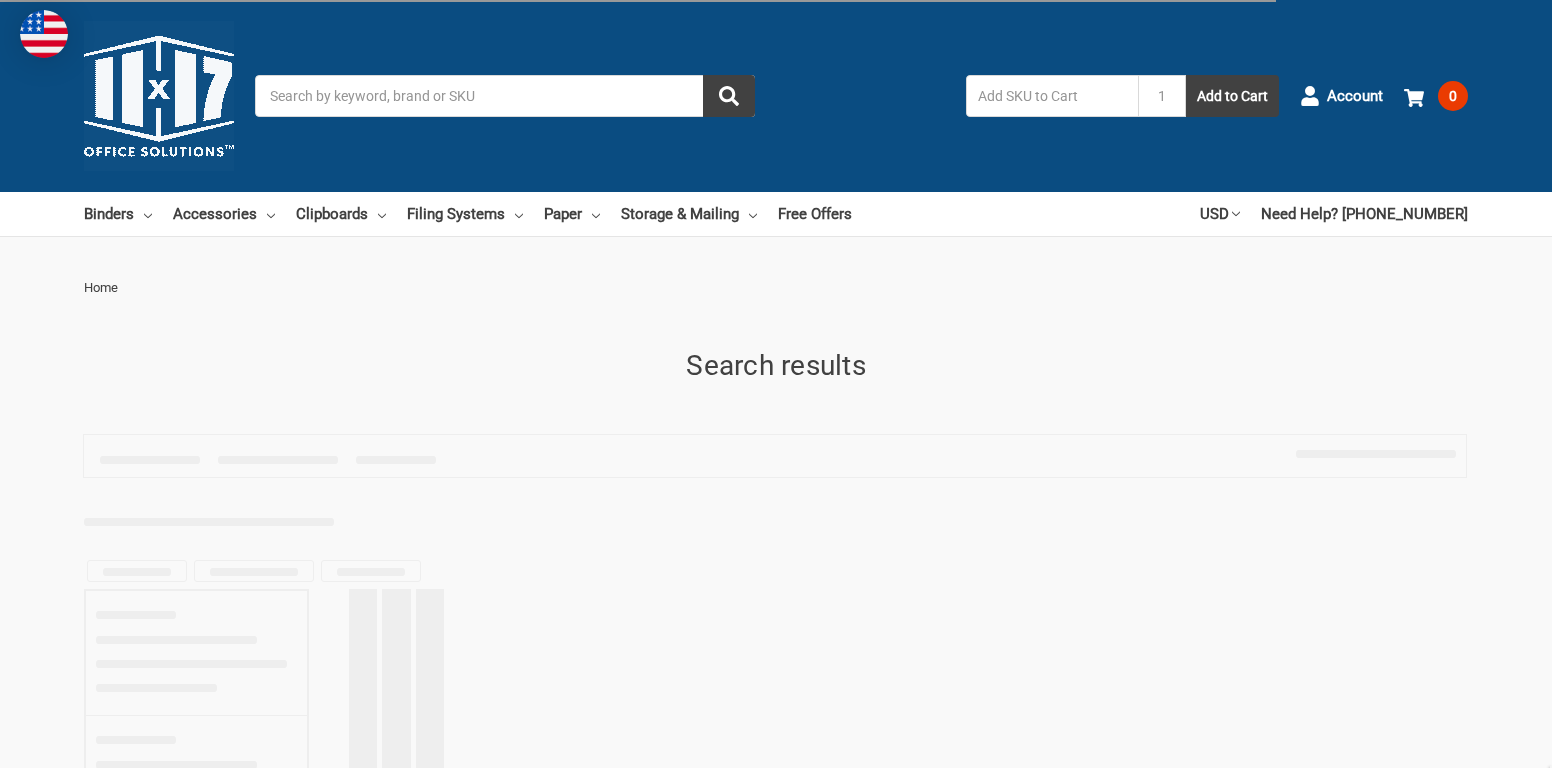 scroll, scrollTop: 0, scrollLeft: 0, axis: both 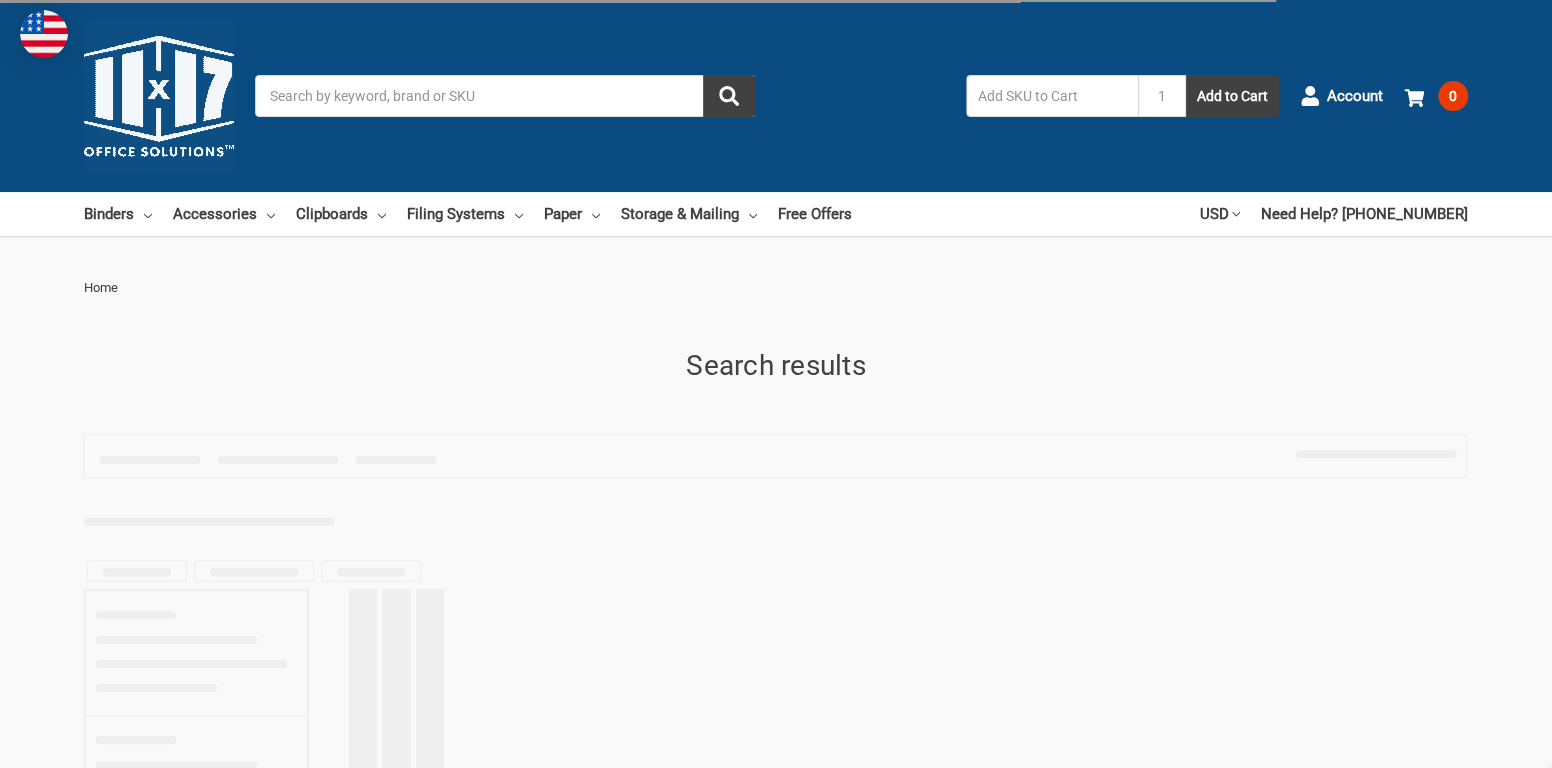 type on "sheet protectors" 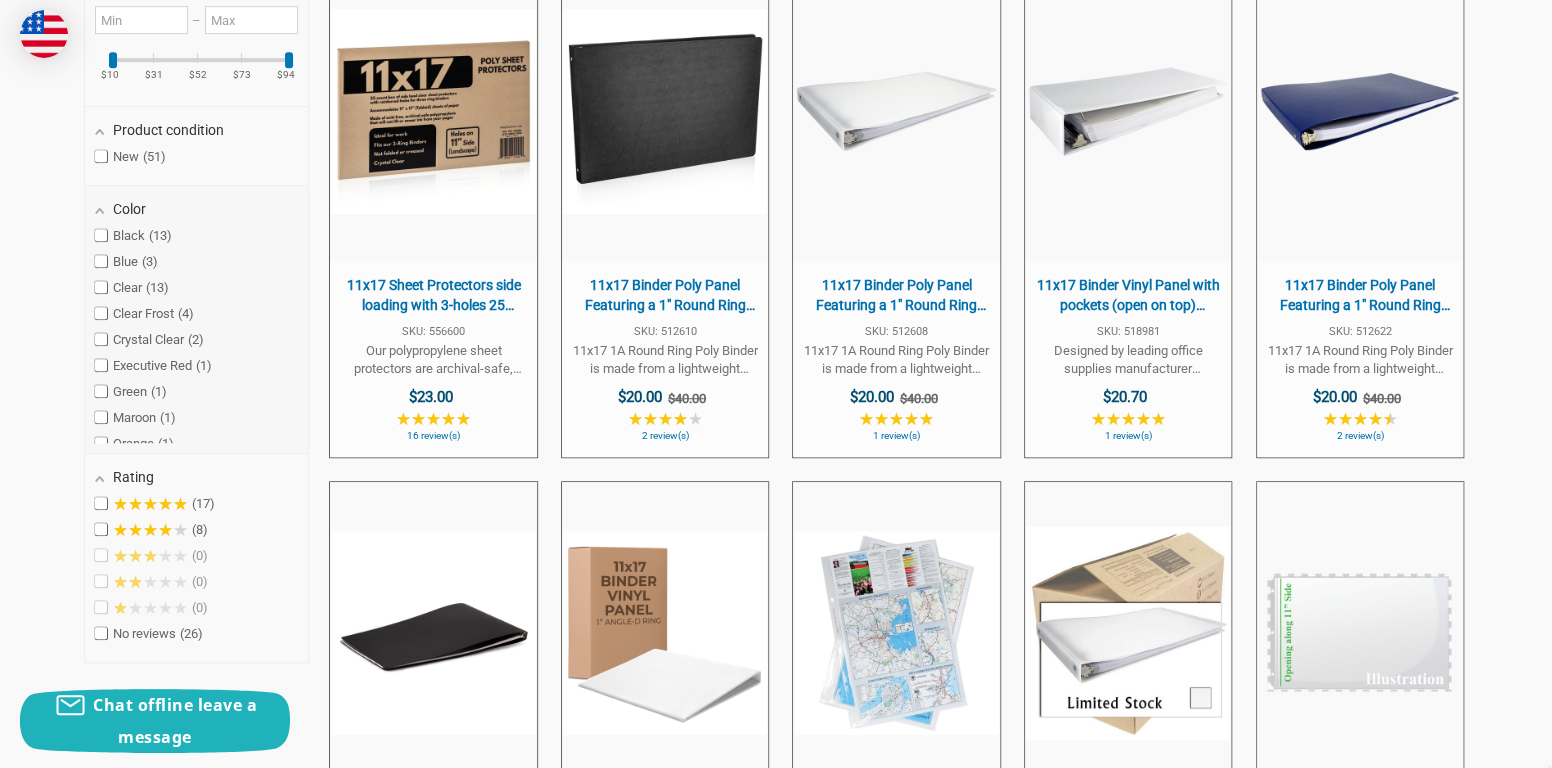 scroll, scrollTop: 600, scrollLeft: 0, axis: vertical 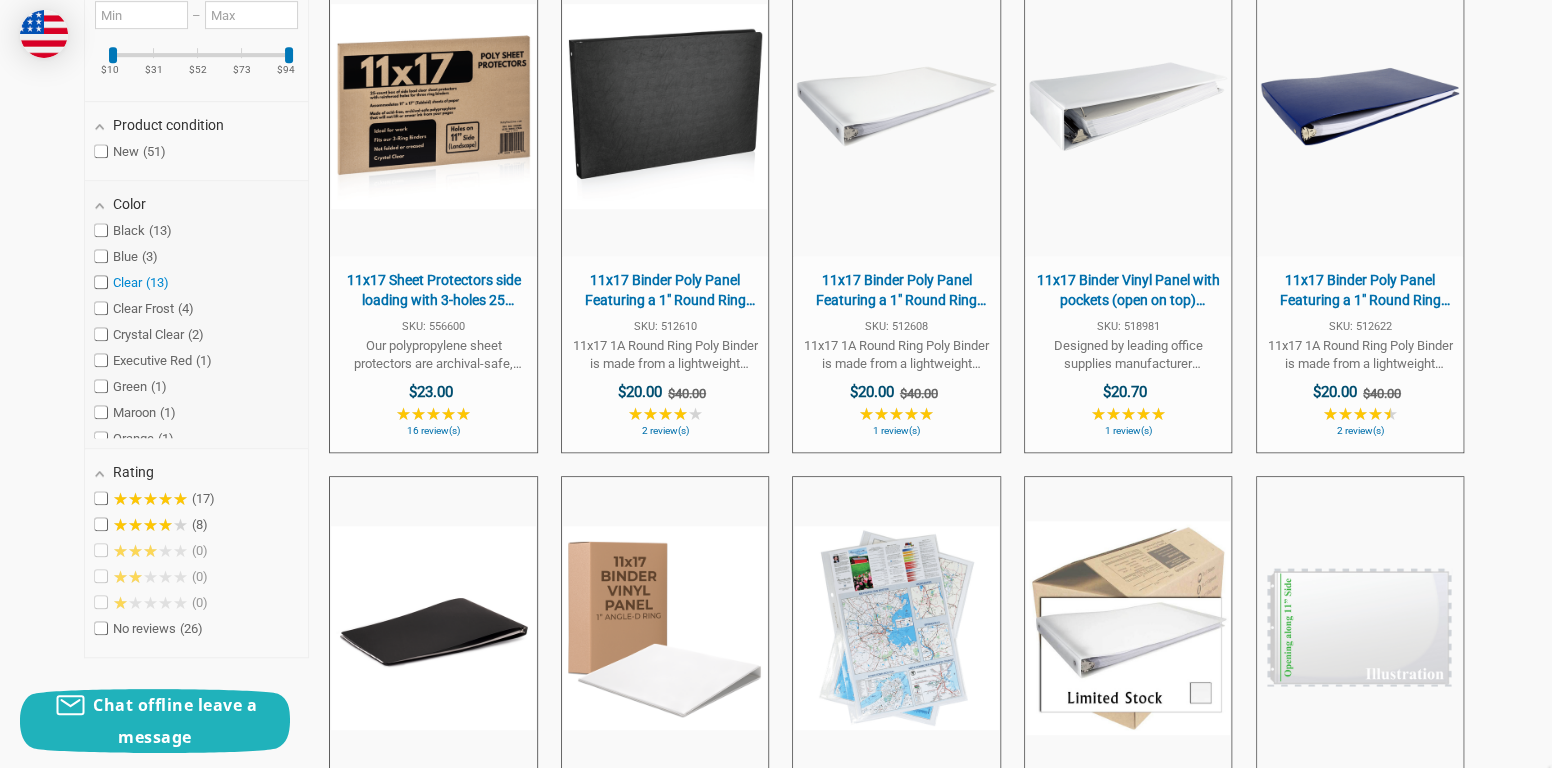 click at bounding box center [101, 282] 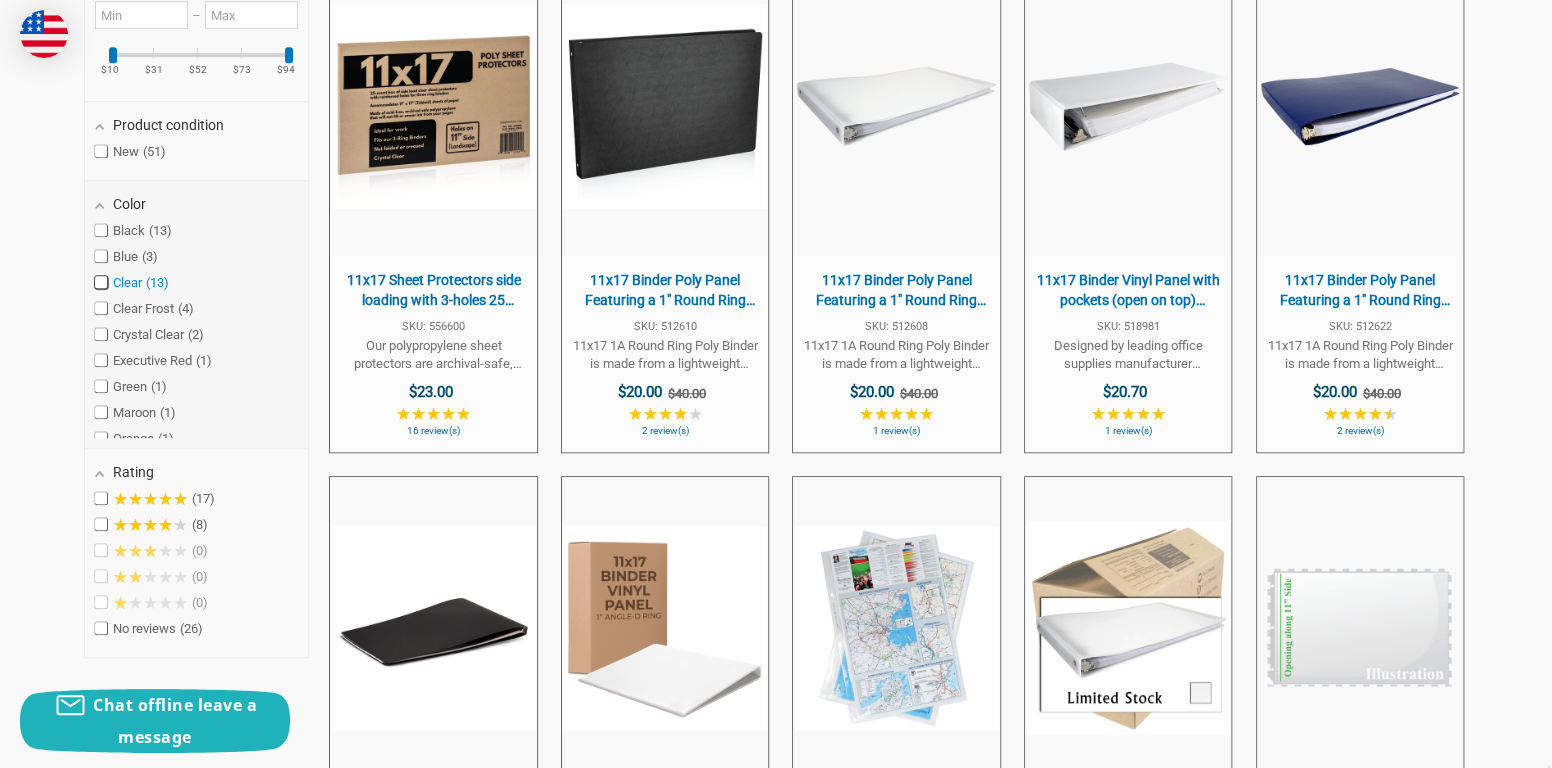 click on "Clear 13" at bounding box center [101, 282] 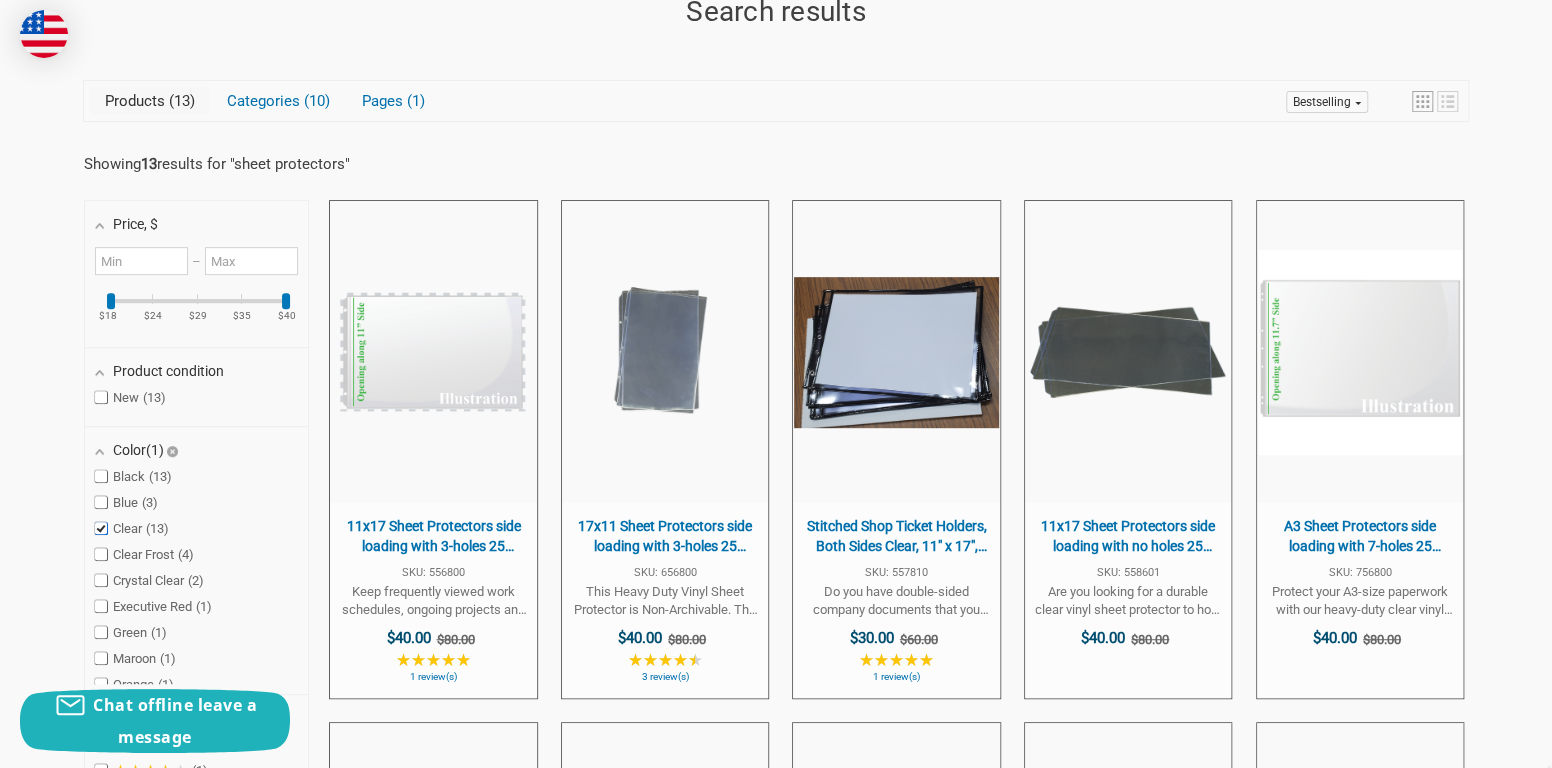scroll, scrollTop: 345, scrollLeft: 0, axis: vertical 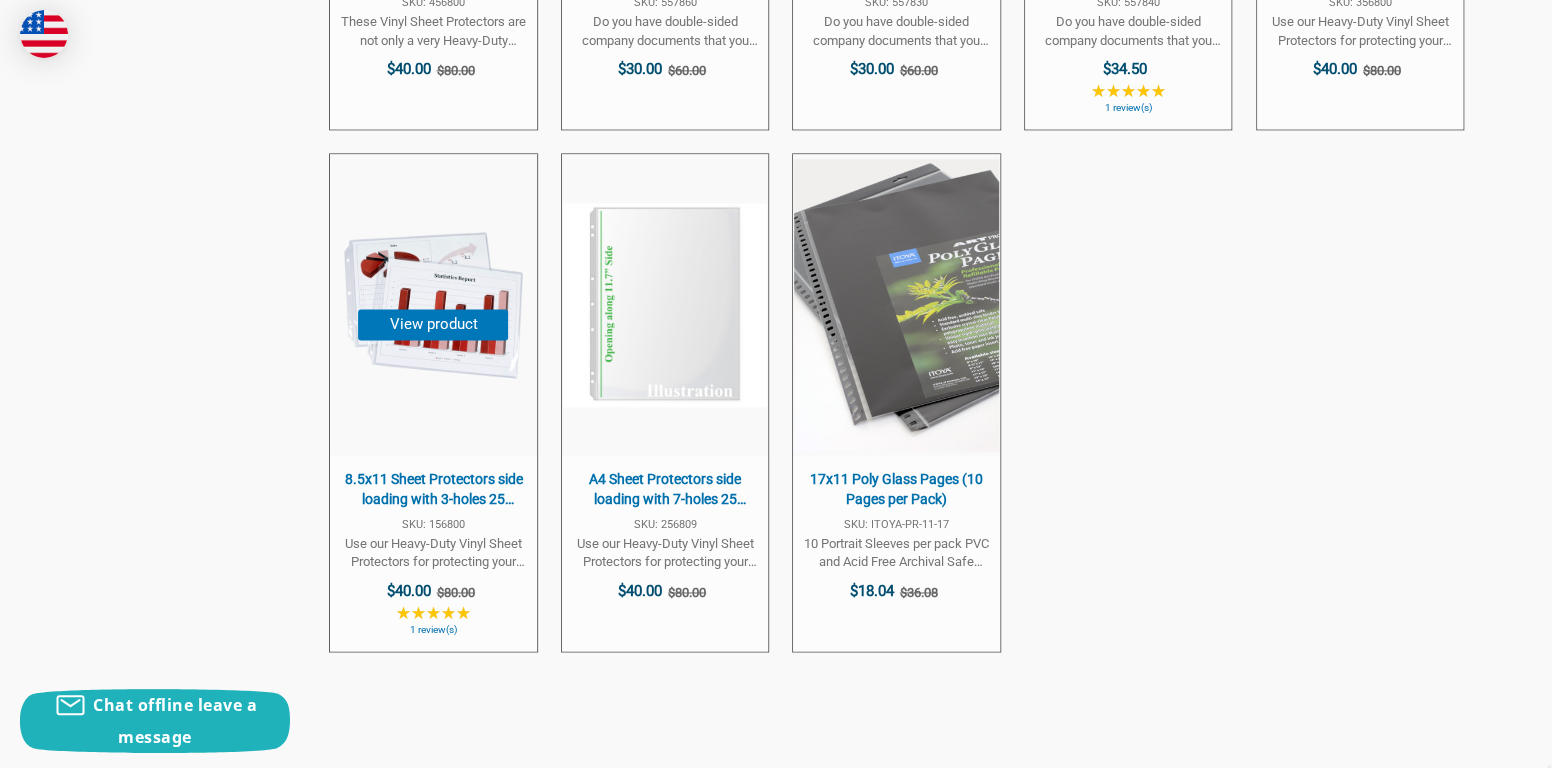 click on "8.5x11 Sheet Protectors side loading with 3-holes 25 Sleeves Heavy Gauge Non-Archival Clear" at bounding box center (433, 489) 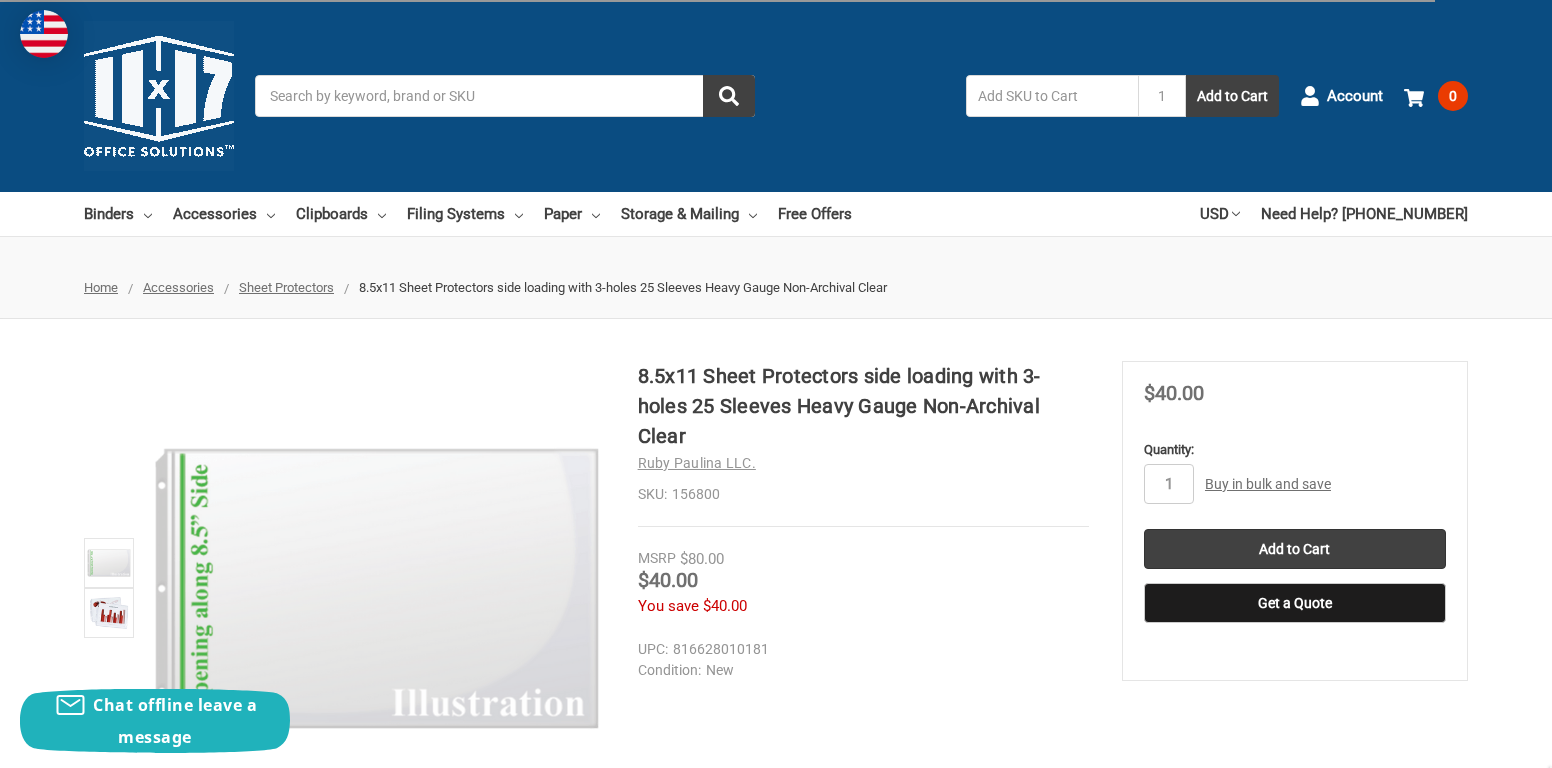 scroll, scrollTop: 0, scrollLeft: 0, axis: both 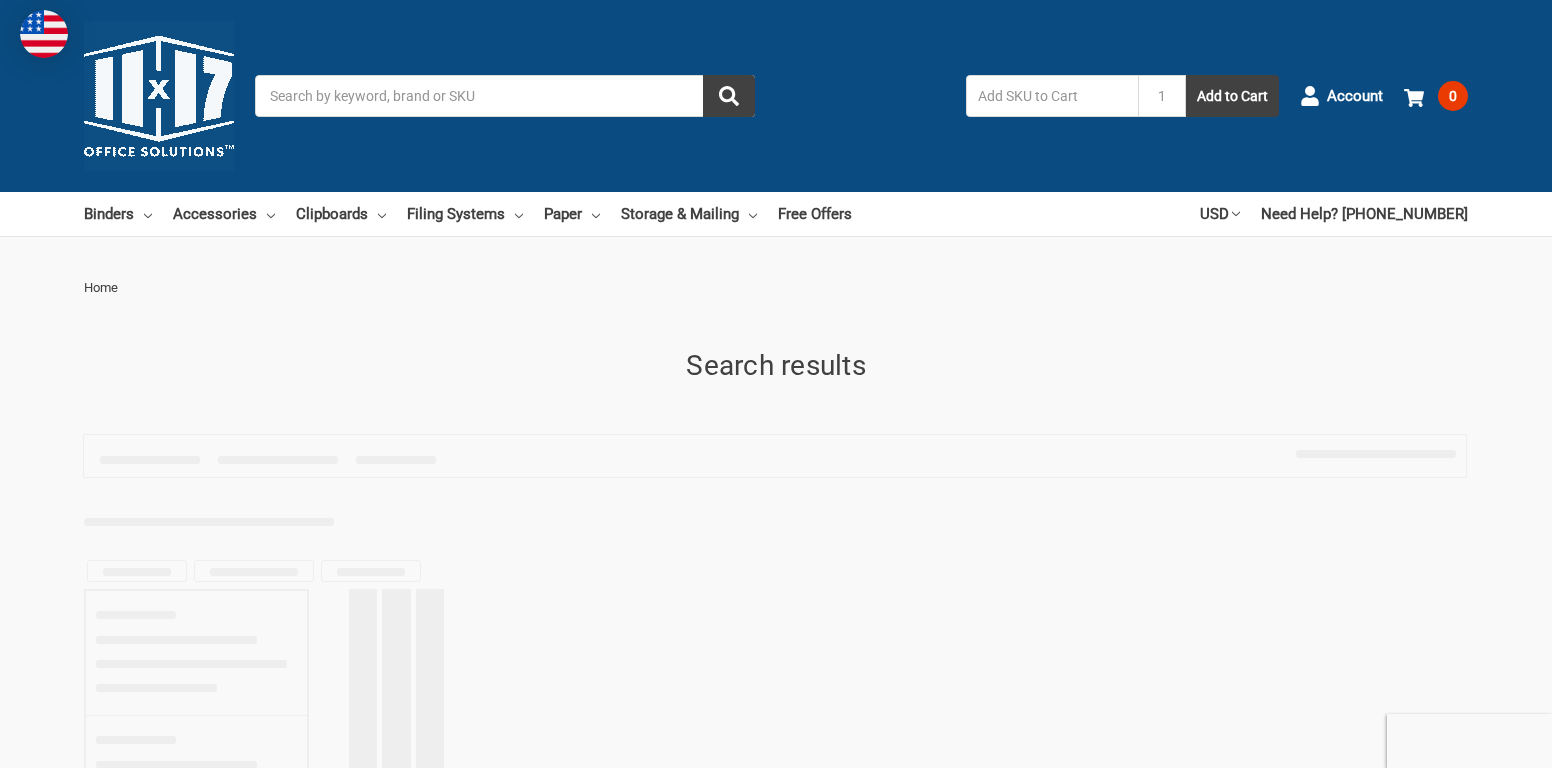 type on "sheet protectors" 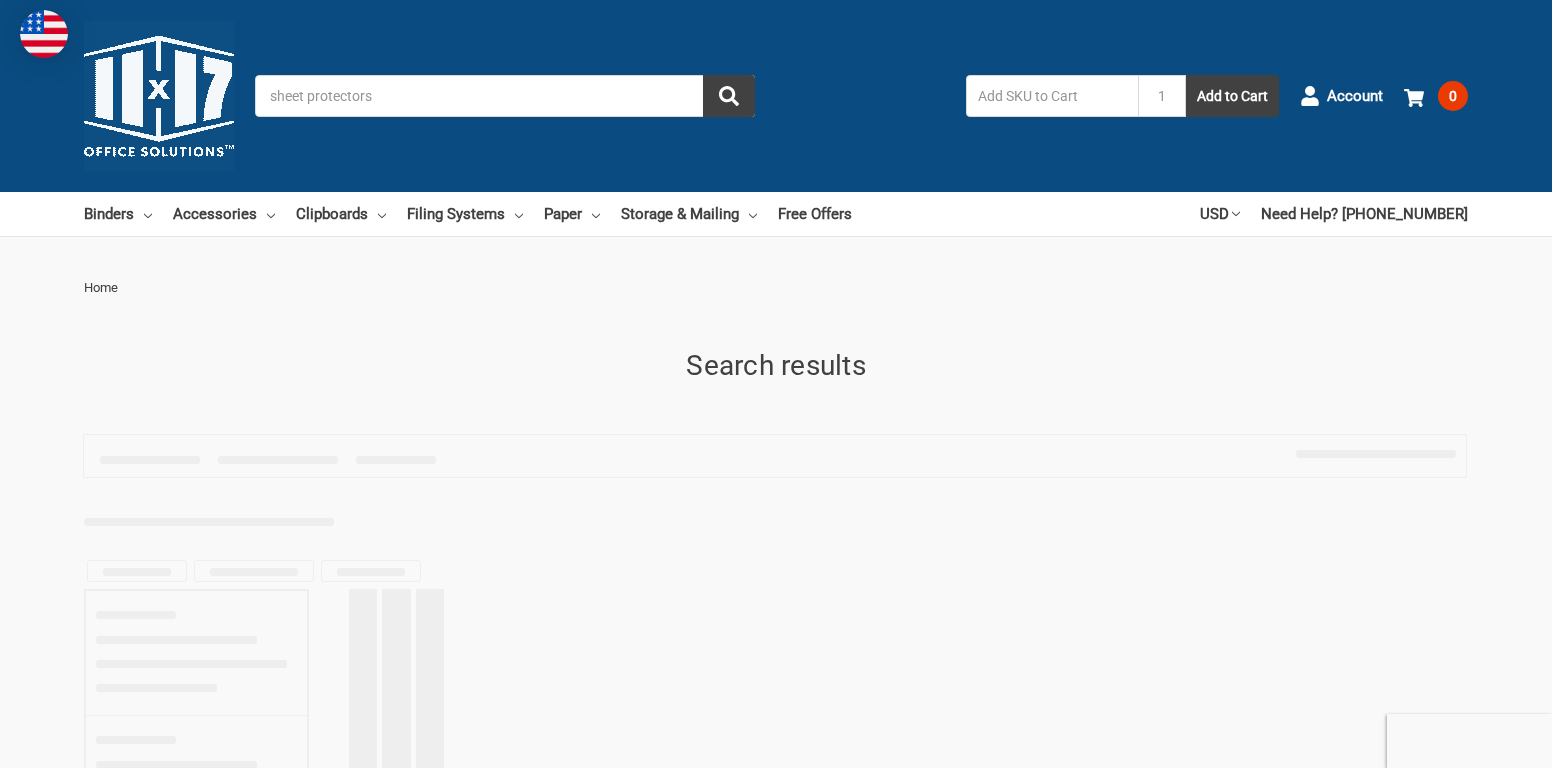scroll, scrollTop: 2275, scrollLeft: 0, axis: vertical 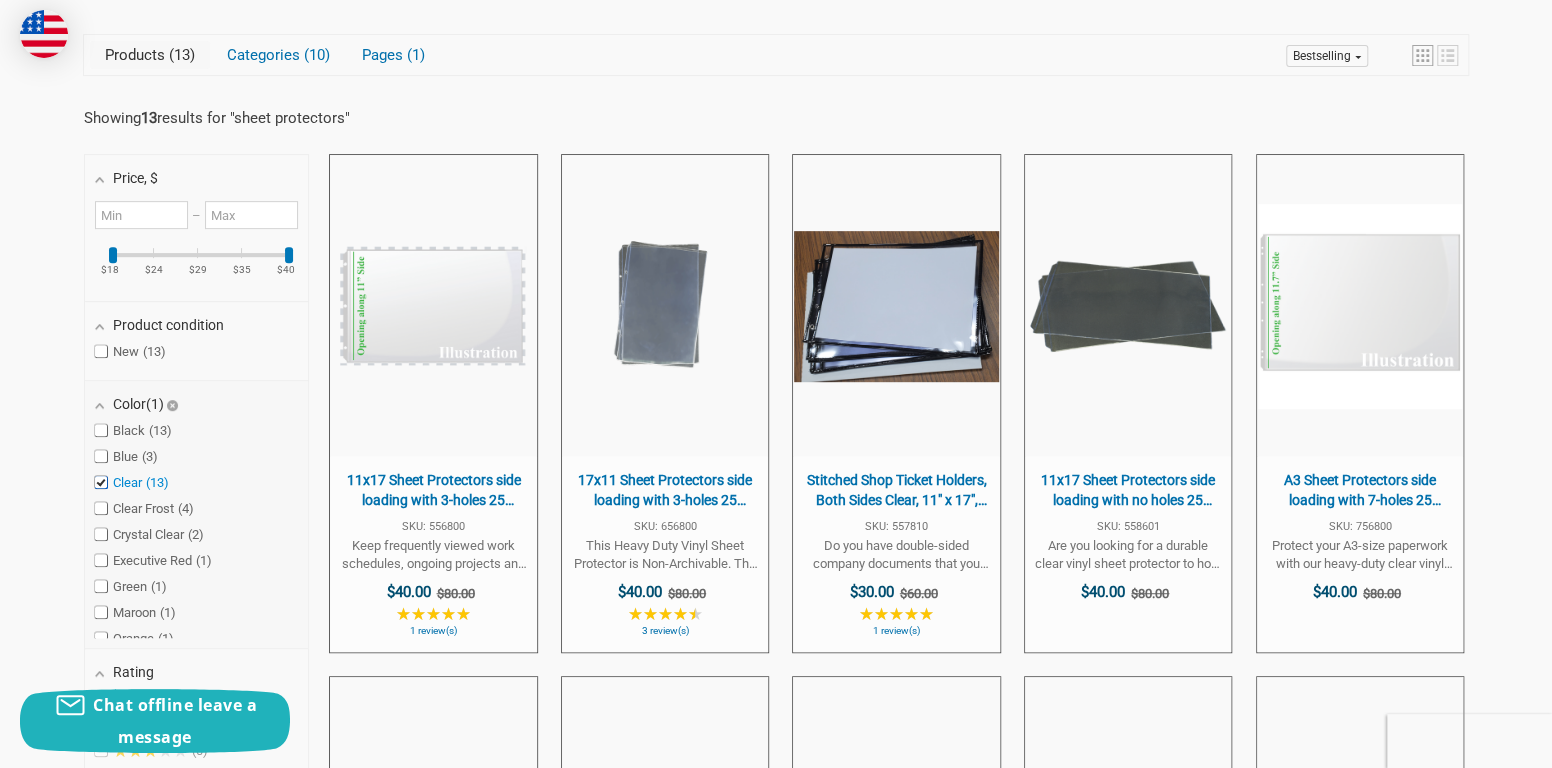 click at bounding box center (101, 482) 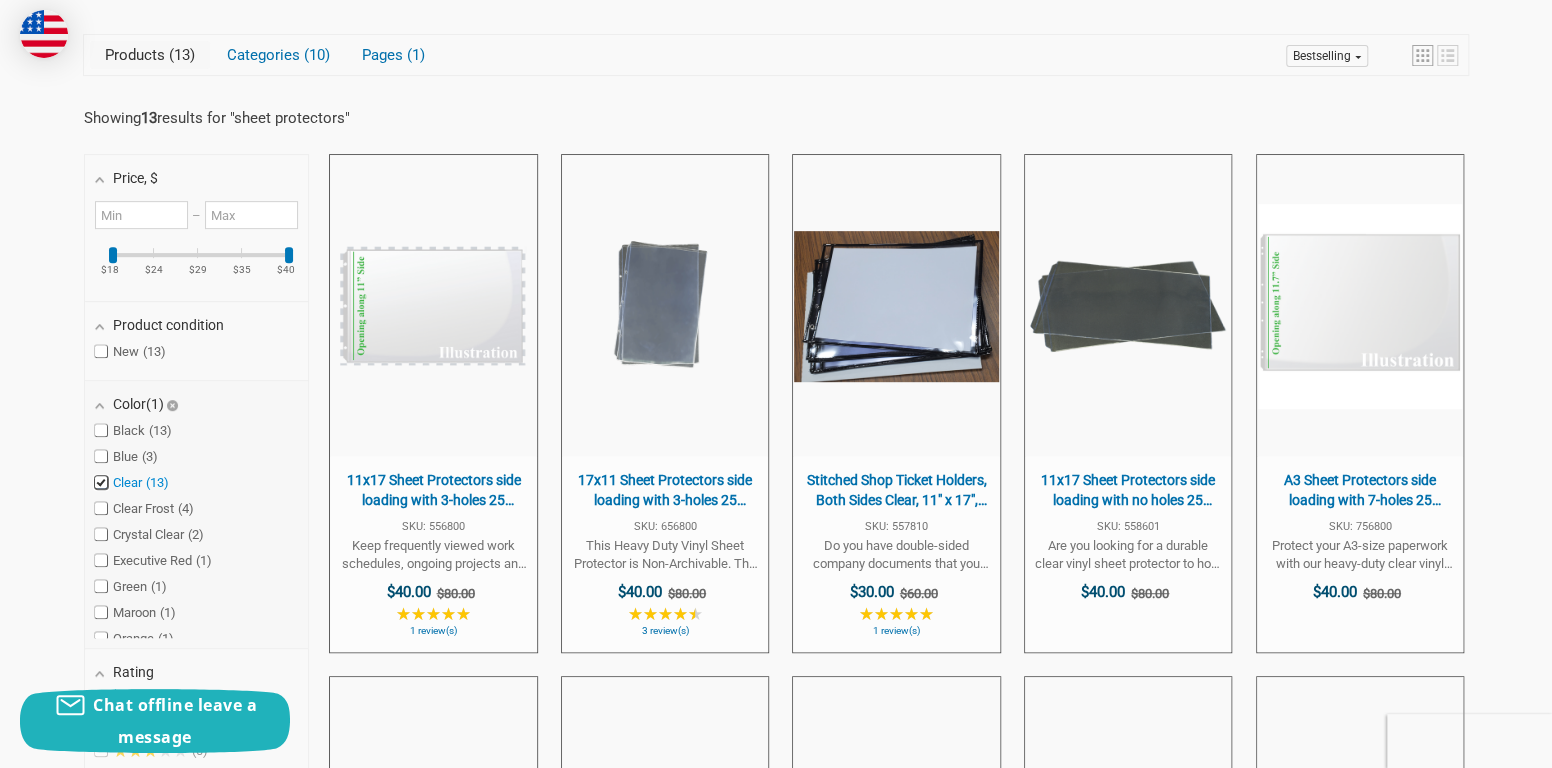 checkbox on "false" 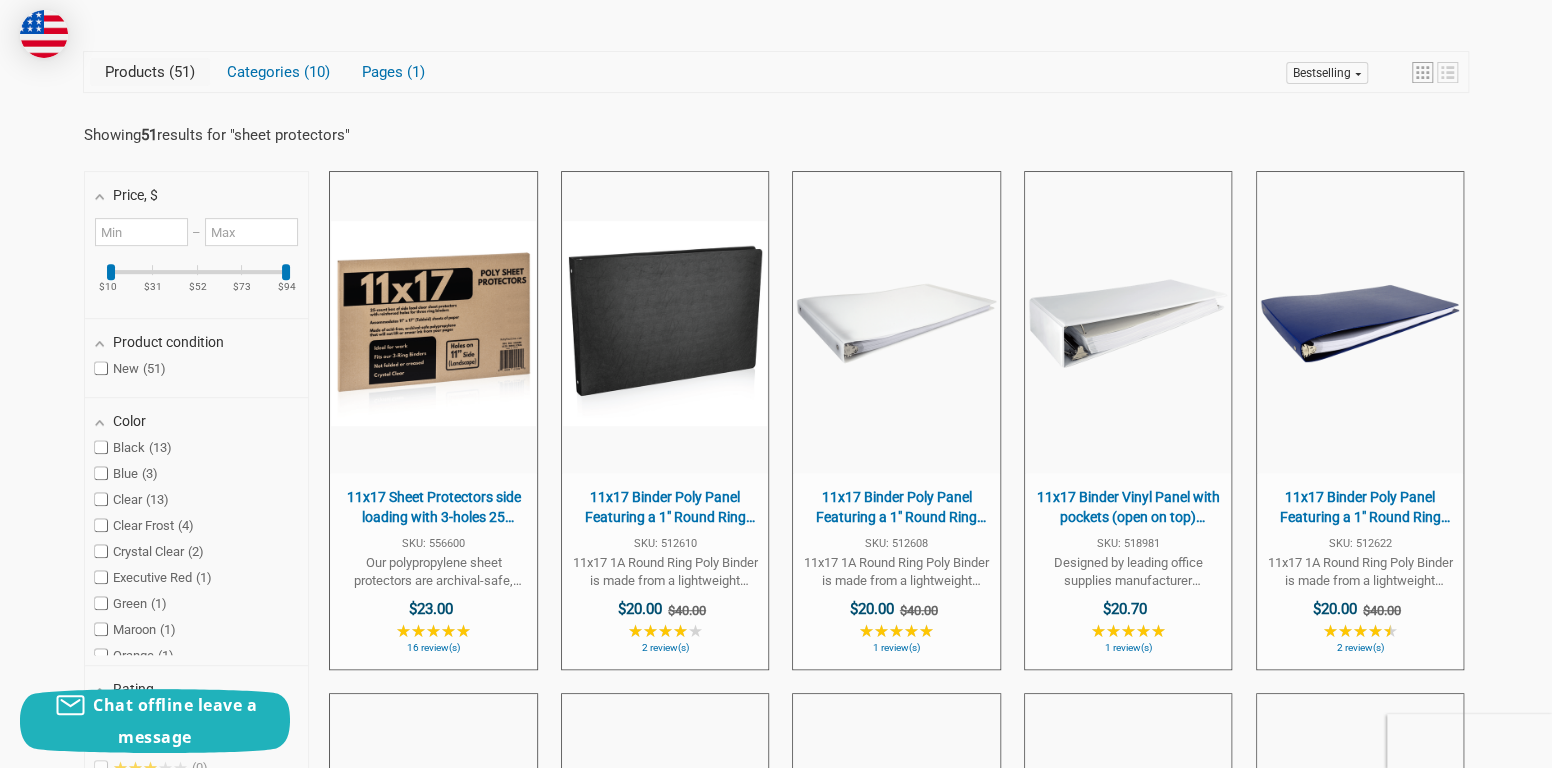 scroll, scrollTop: 345, scrollLeft: 0, axis: vertical 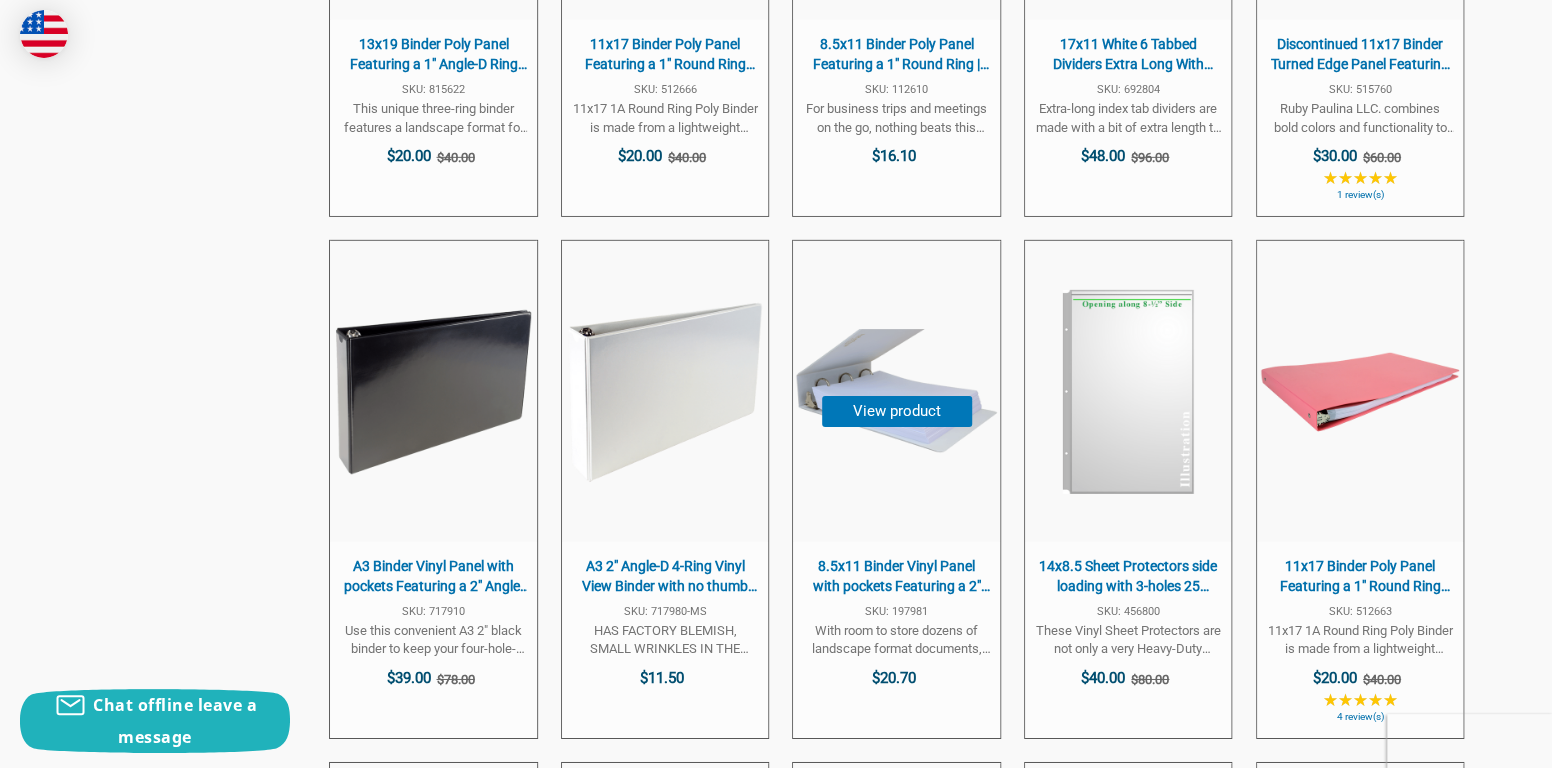 click on "8.5x11 Binder Vinyl Panel with pockets Featuring a 2" Angle-D Ring White with Top Opening Pockets" at bounding box center [896, 576] 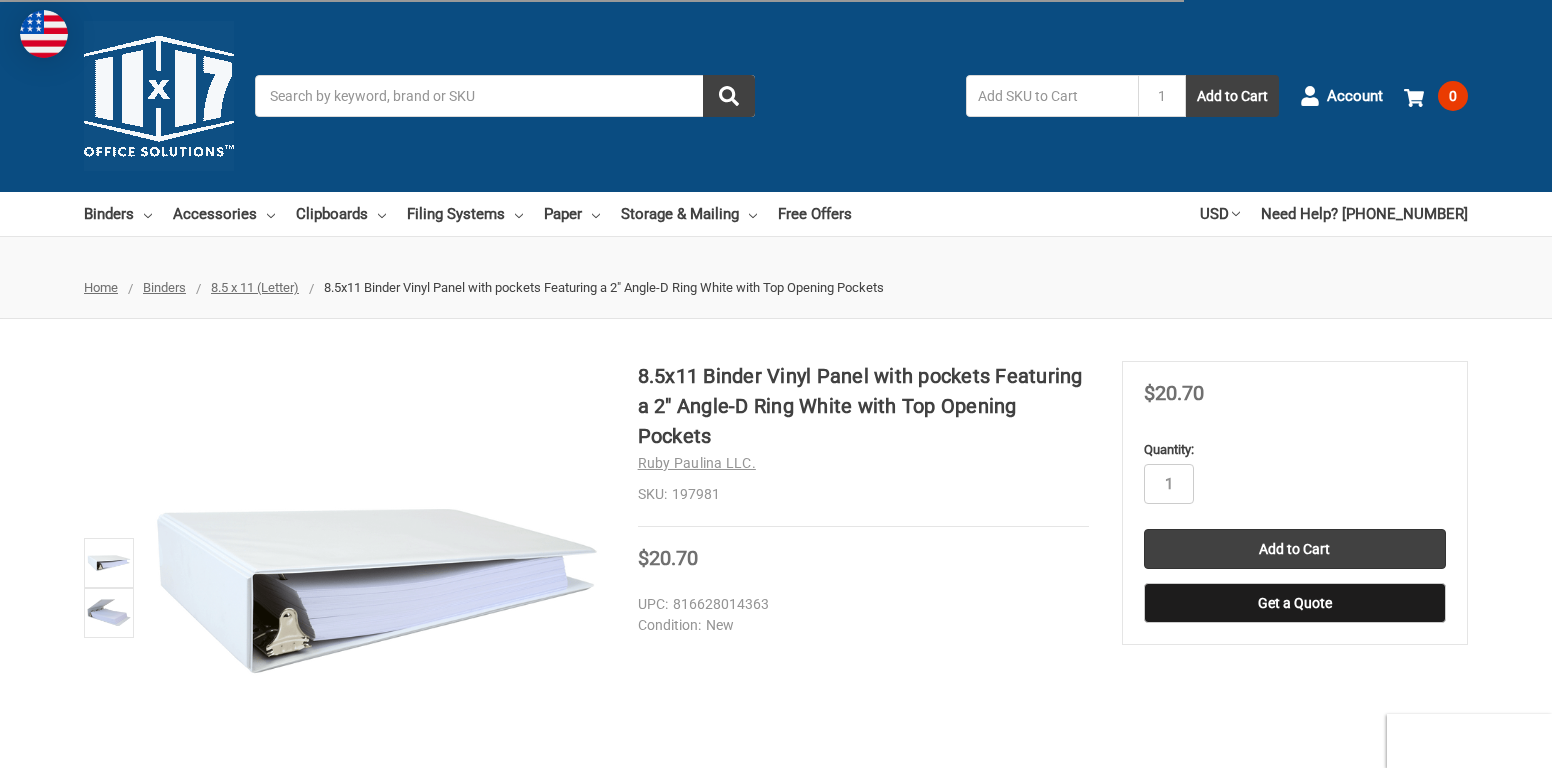 scroll, scrollTop: 0, scrollLeft: 0, axis: both 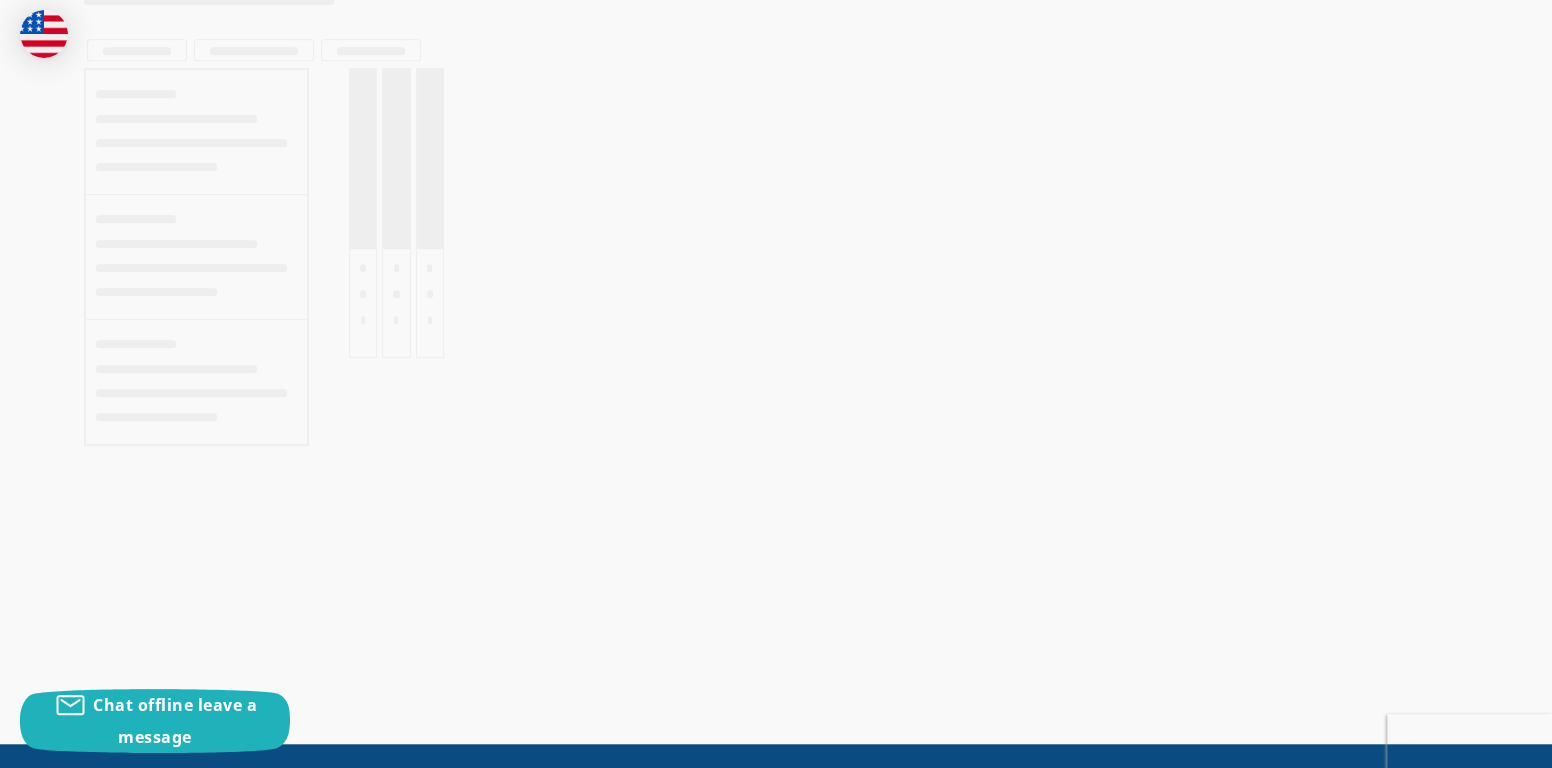 type on "sheet protectors" 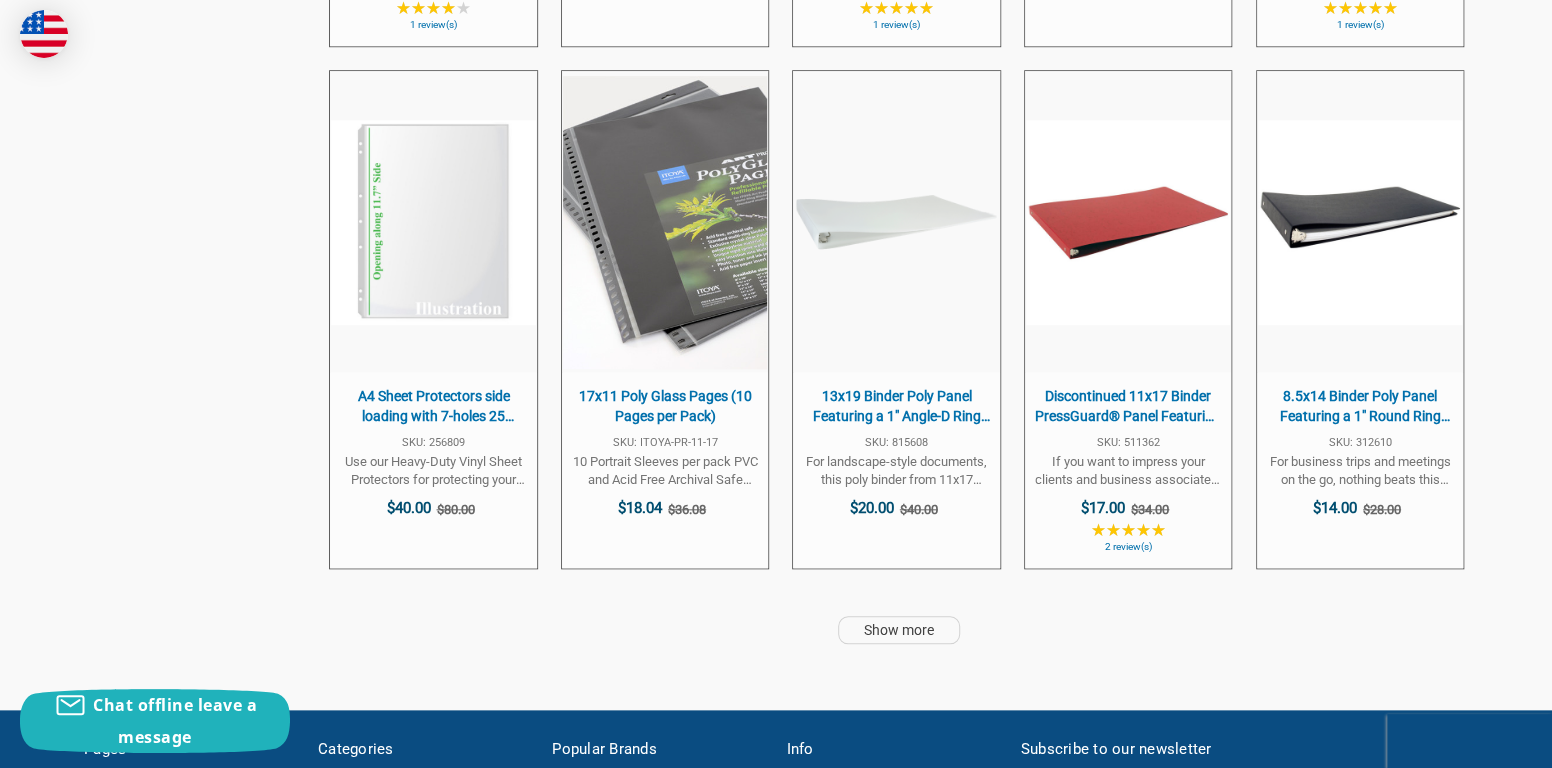 scroll, scrollTop: 5221, scrollLeft: 0, axis: vertical 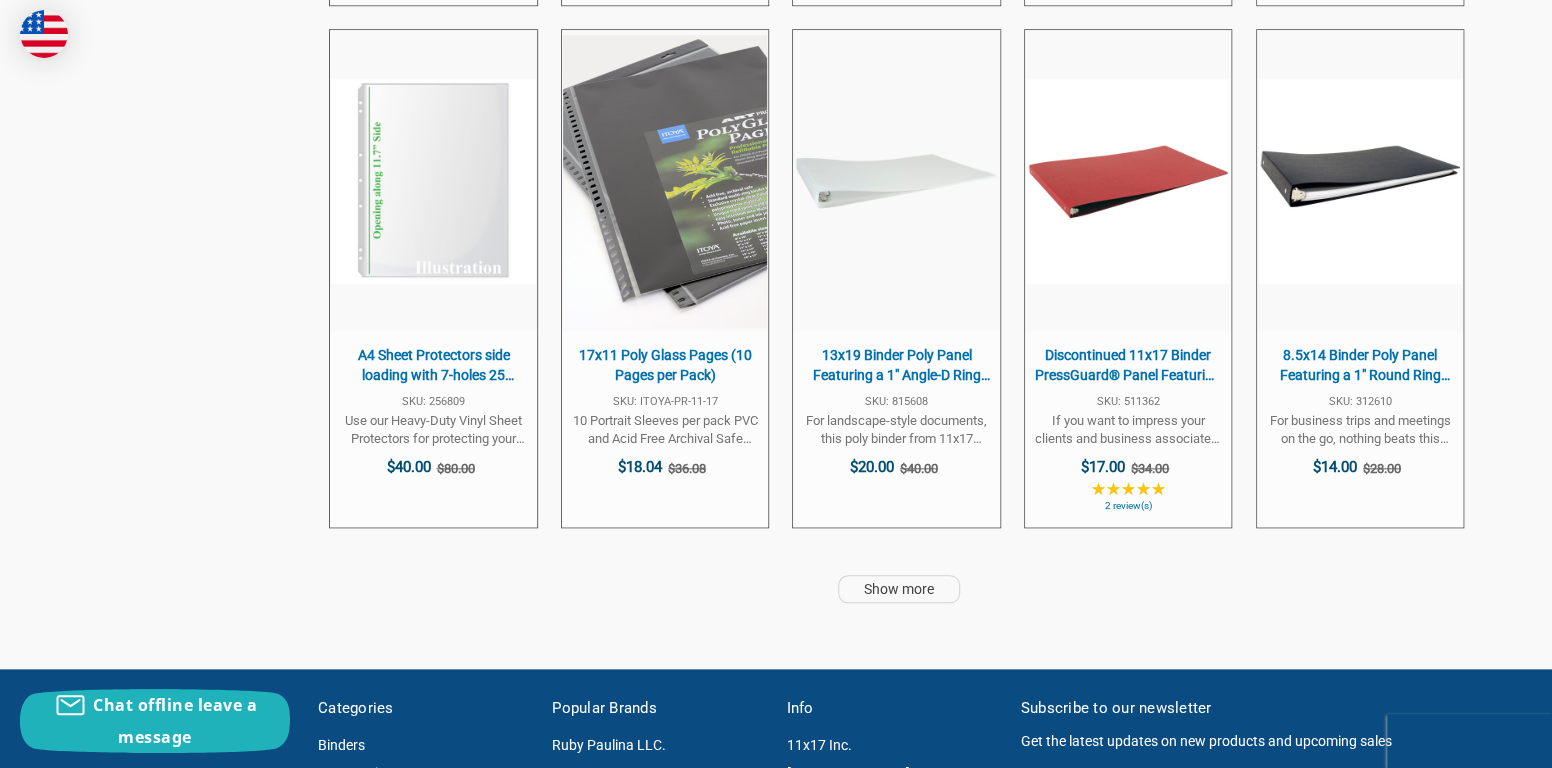 click on "Show more" at bounding box center (899, 589) 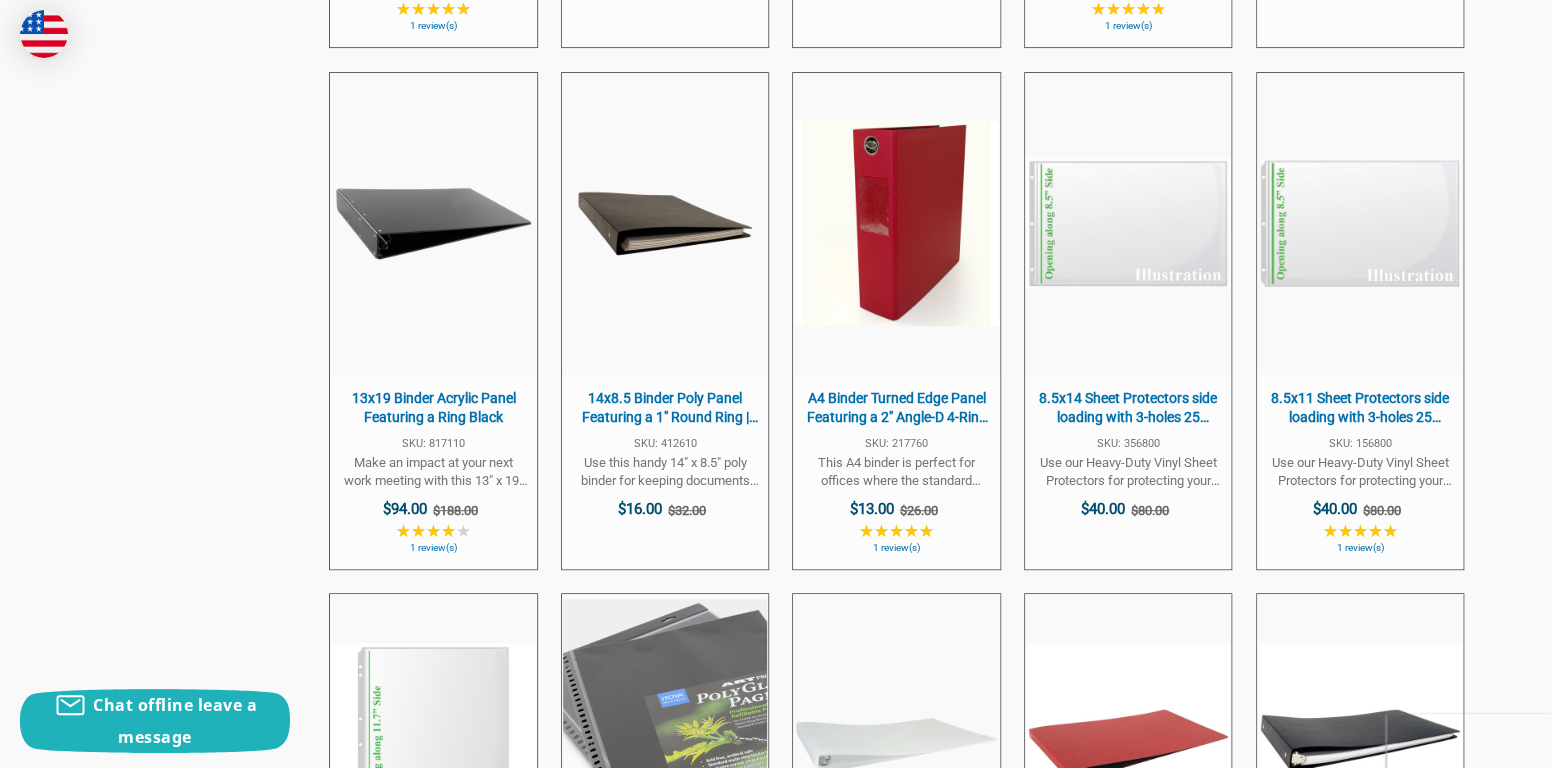 scroll, scrollTop: 4621, scrollLeft: 0, axis: vertical 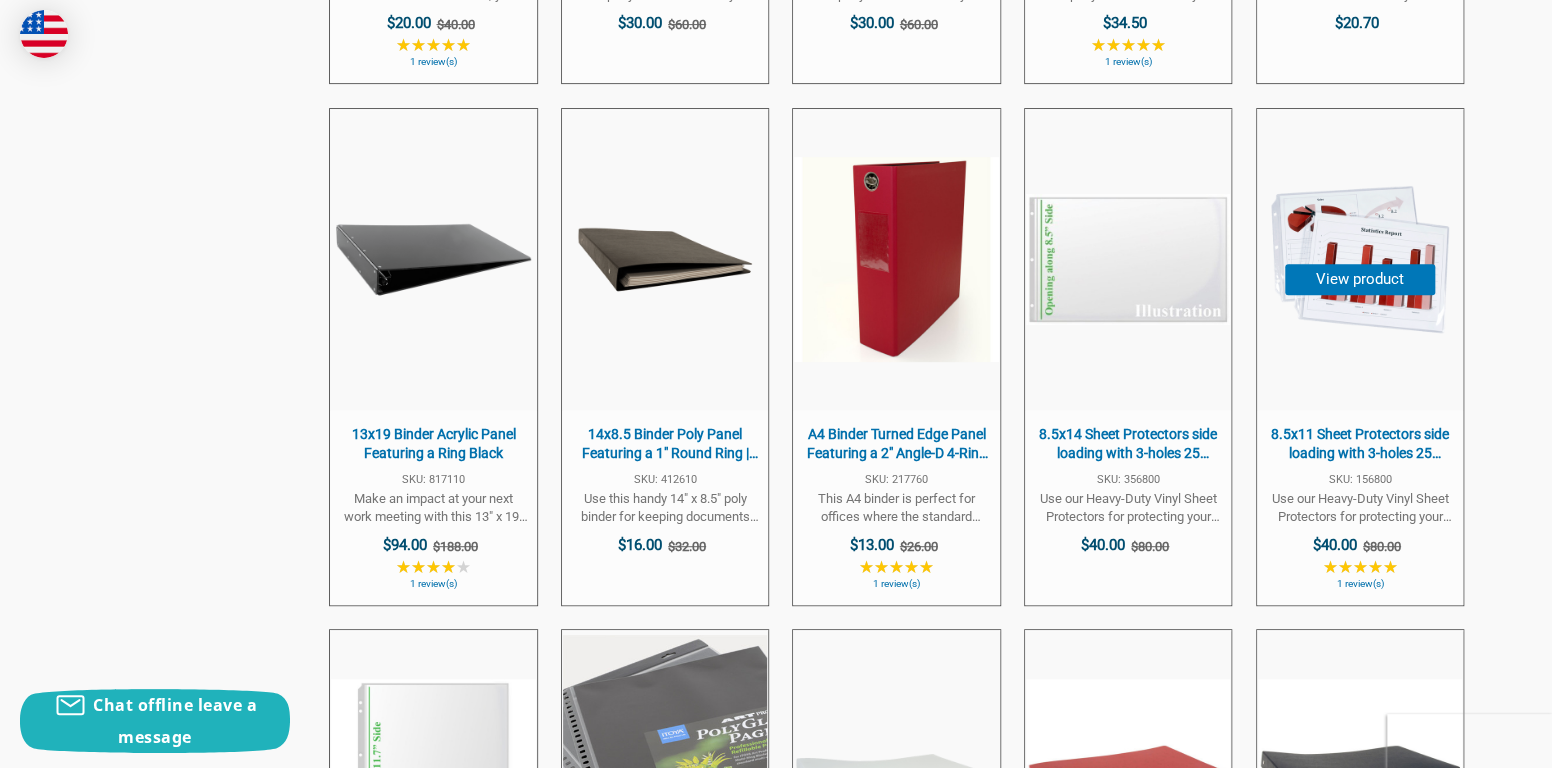 click on "8.5x11 Sheet Protectors side loading with 3-holes 25 Sleeves Heavy Gauge Non-Archival Clear" at bounding box center (1360, 444) 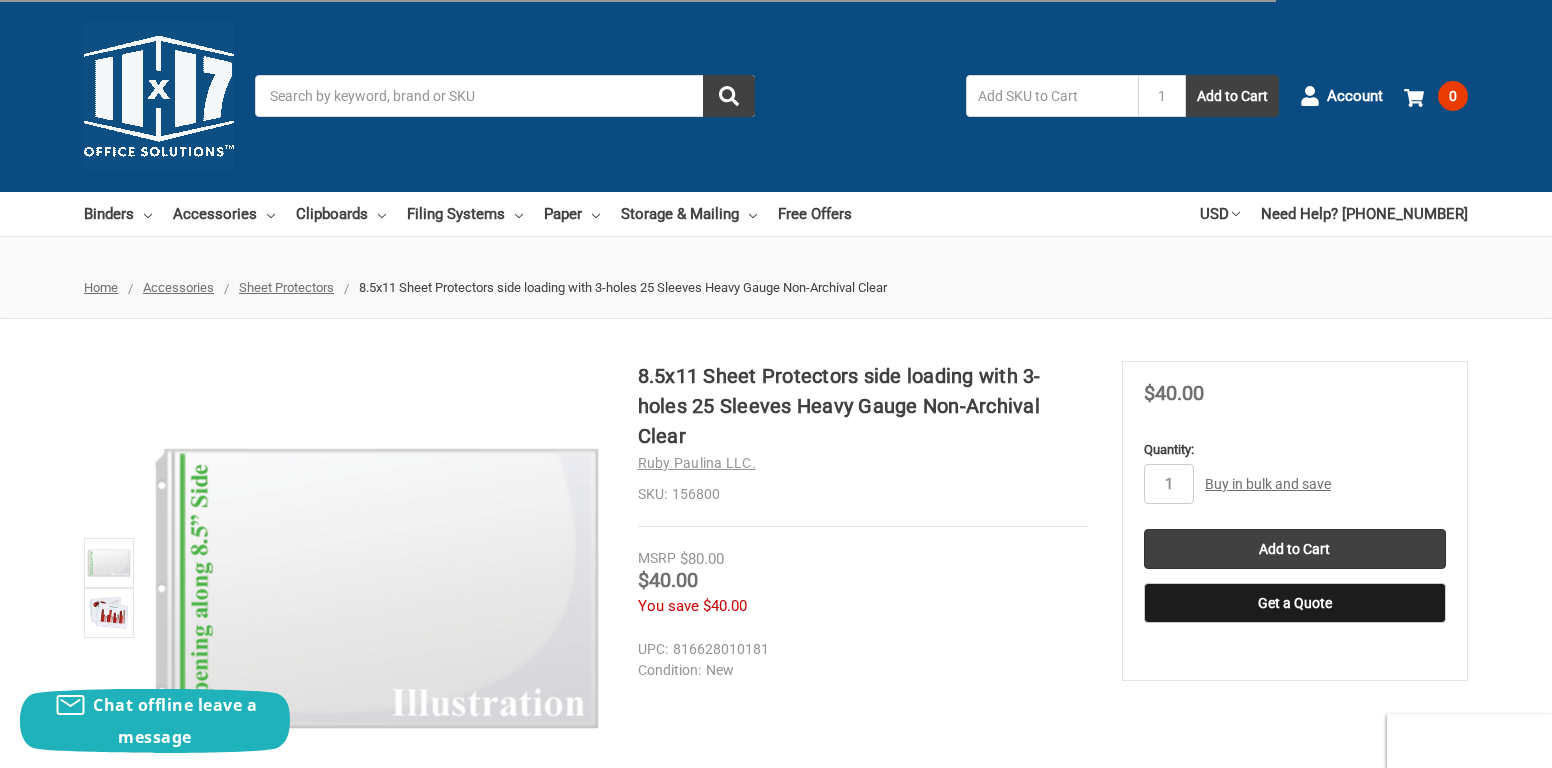 scroll, scrollTop: 0, scrollLeft: 0, axis: both 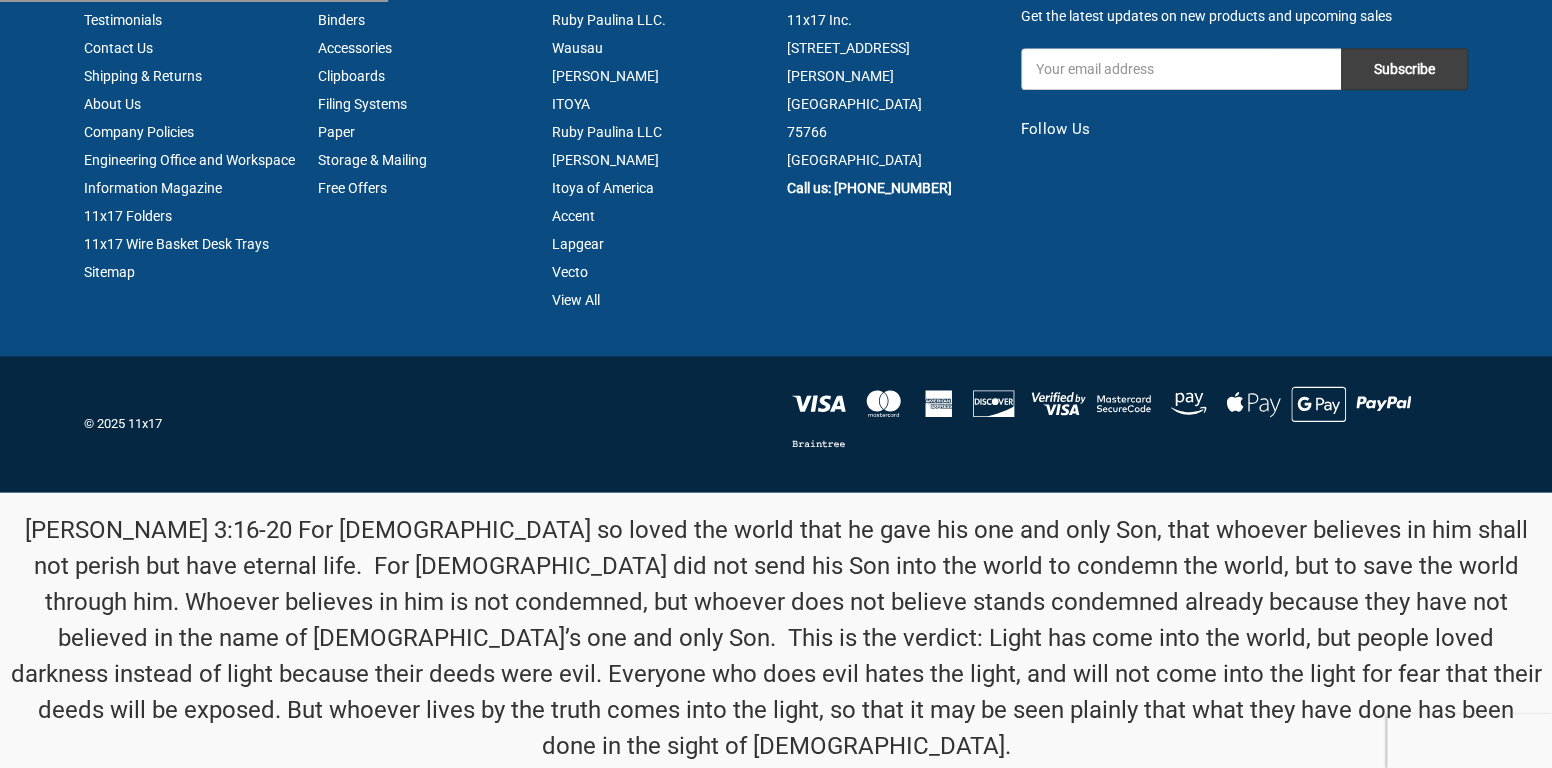 type on "sheet protectors" 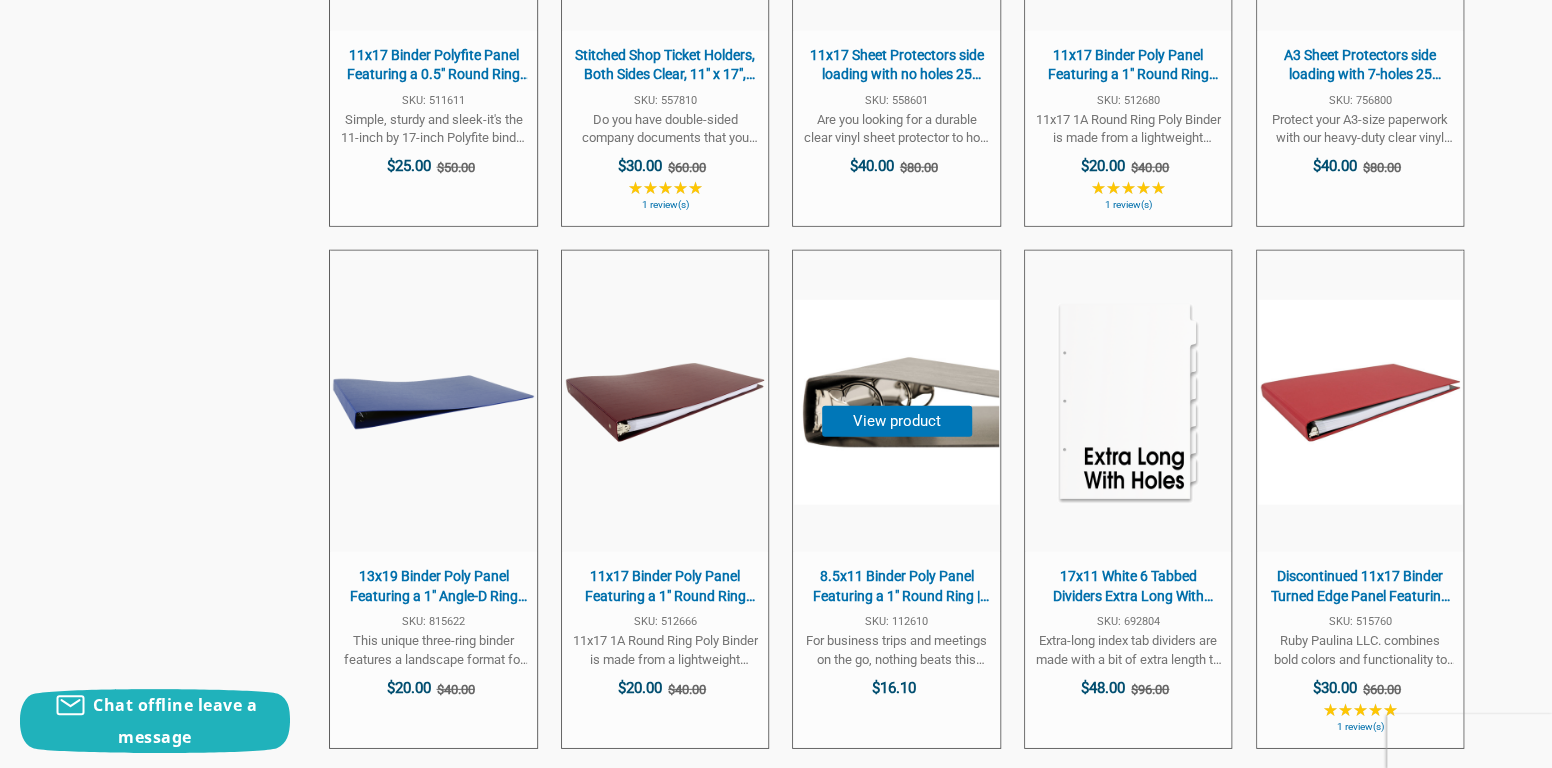 scroll, scrollTop: 2945, scrollLeft: 0, axis: vertical 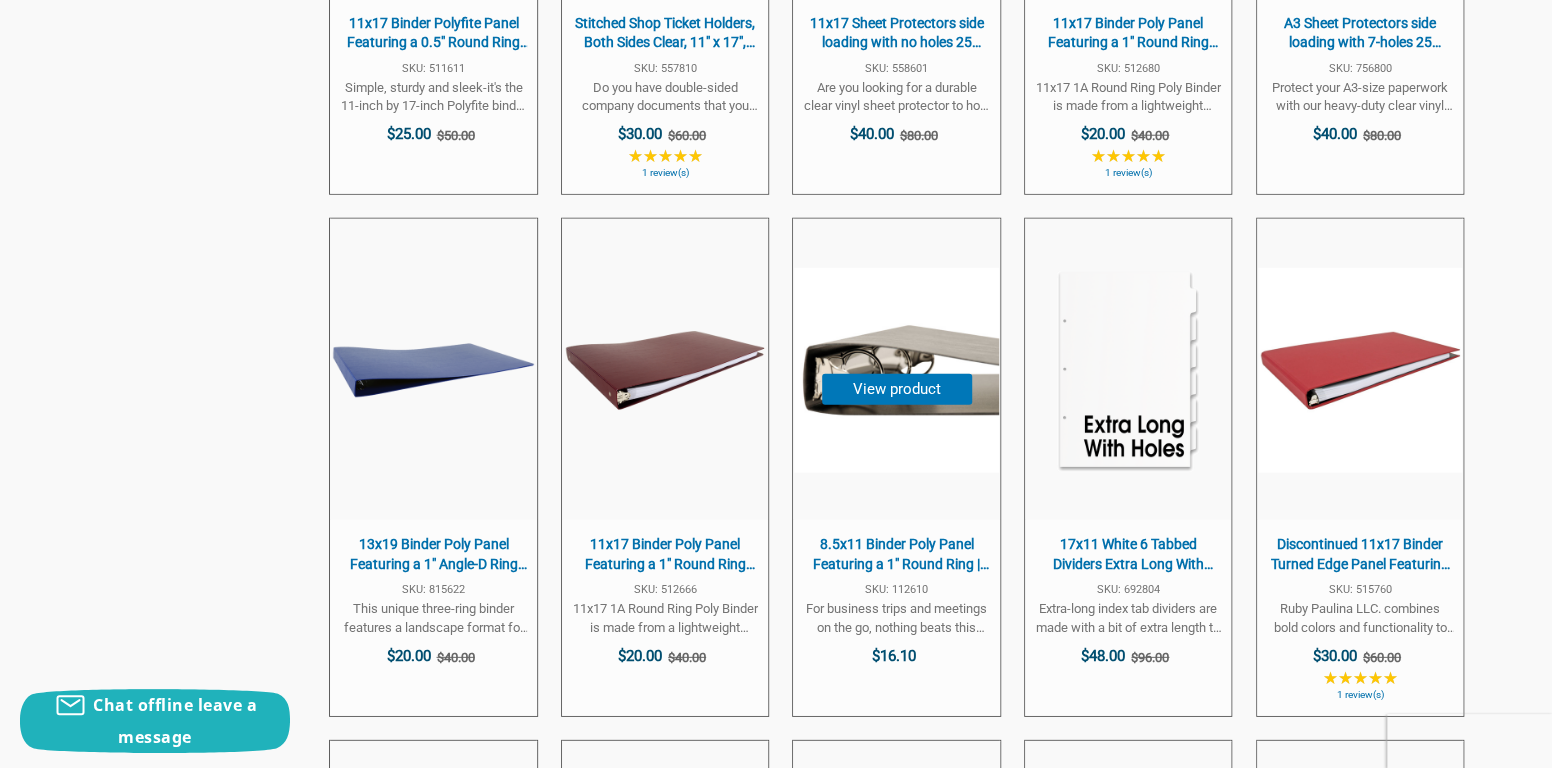 click on "8.5x11 Binder Poly Panel Featuring a 1" Round Ring | Black" at bounding box center (896, 554) 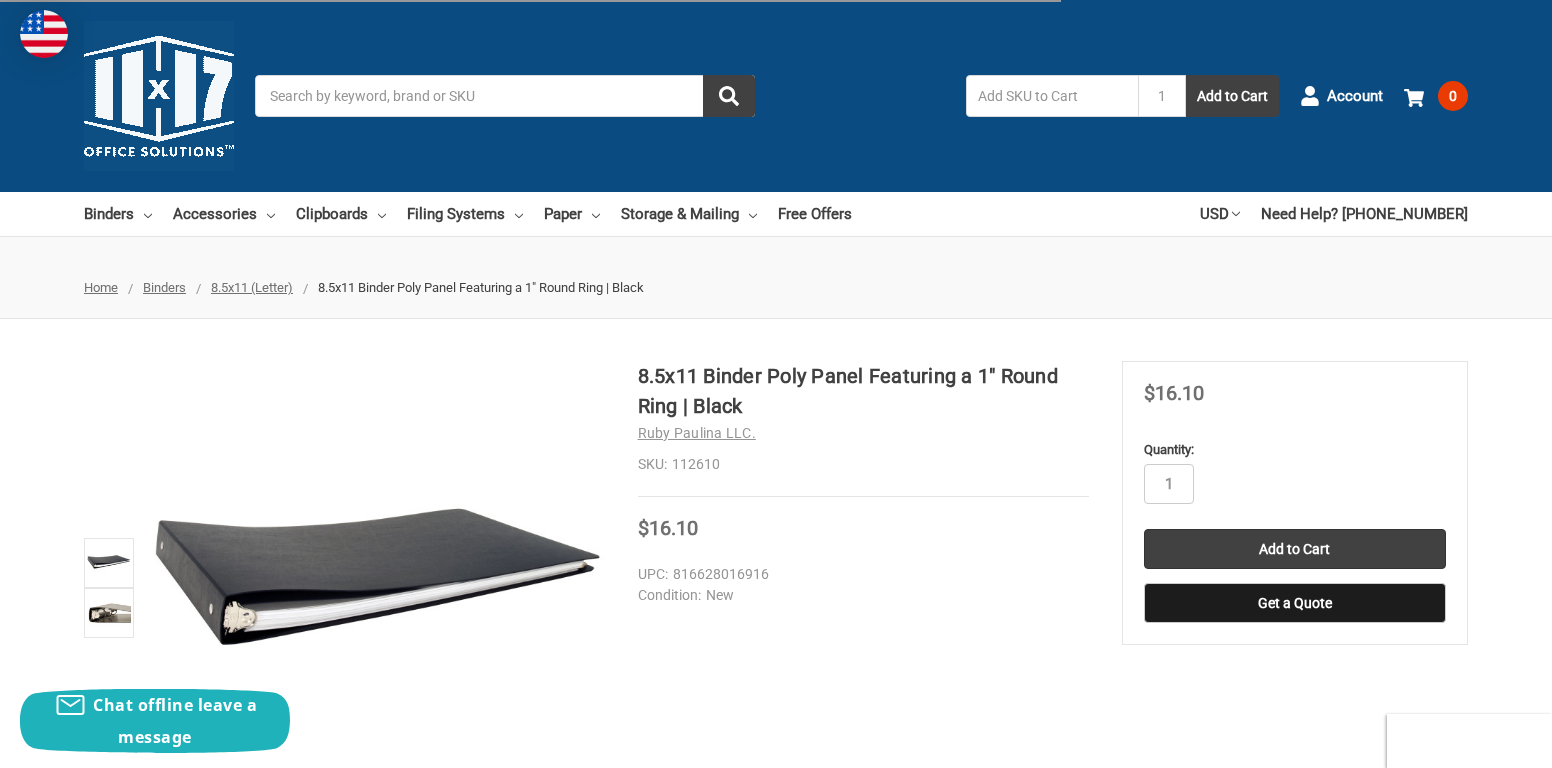scroll, scrollTop: 0, scrollLeft: 0, axis: both 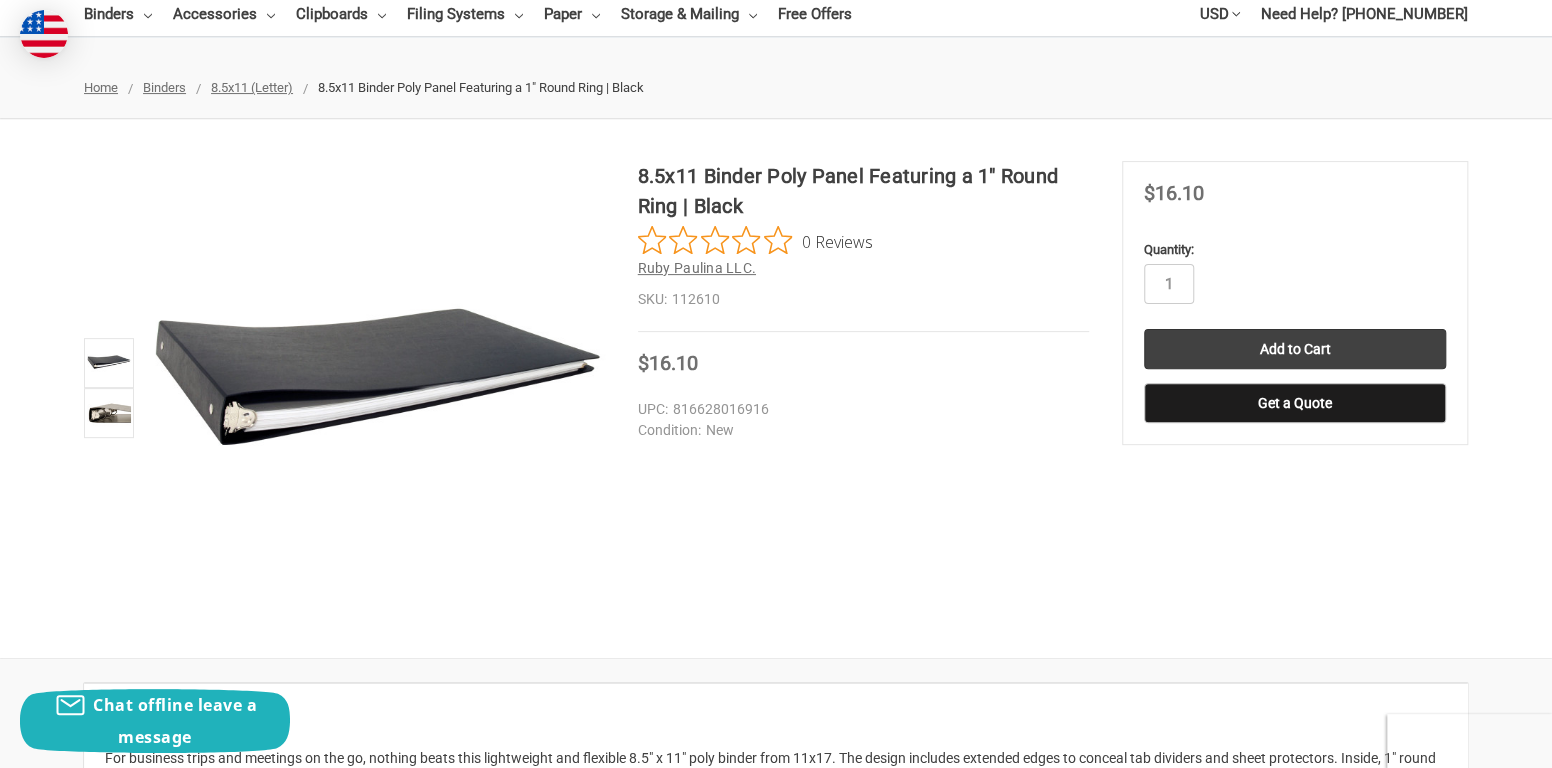 click on "Ruby Paulina LLC." at bounding box center (697, 268) 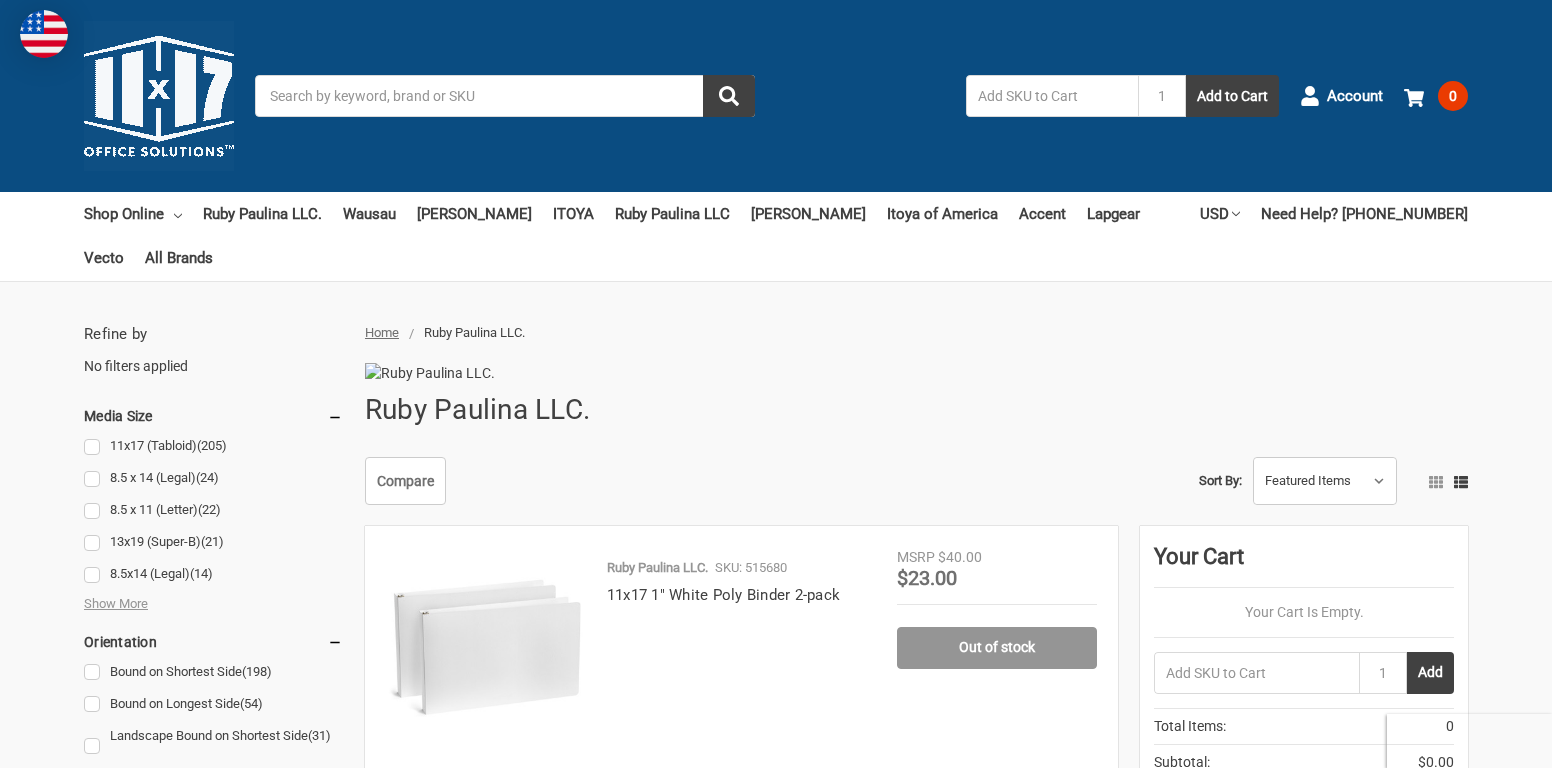 scroll, scrollTop: 0, scrollLeft: 0, axis: both 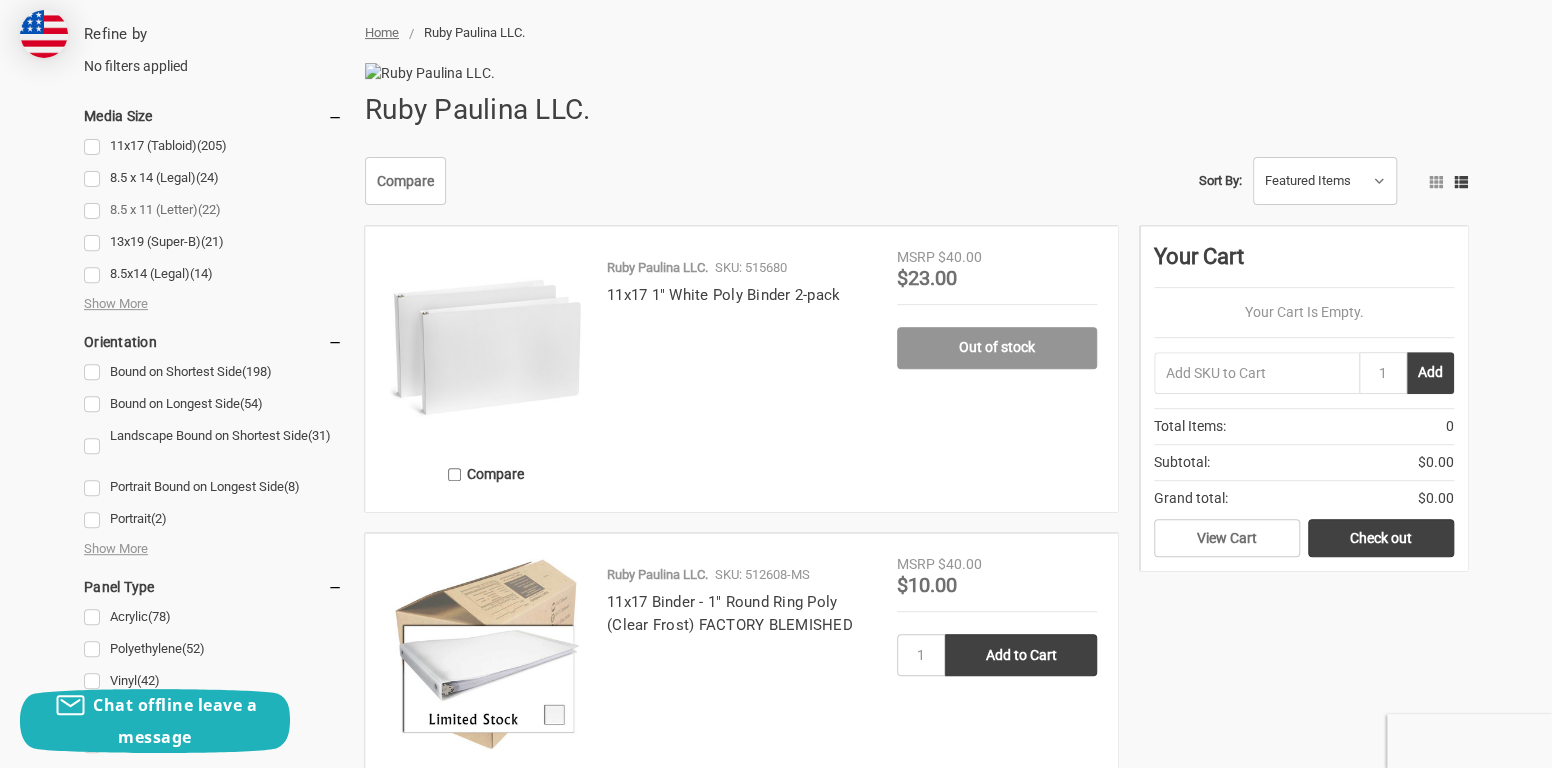 click on "8.5 x 11 (Letter)
(22)" at bounding box center (213, 210) 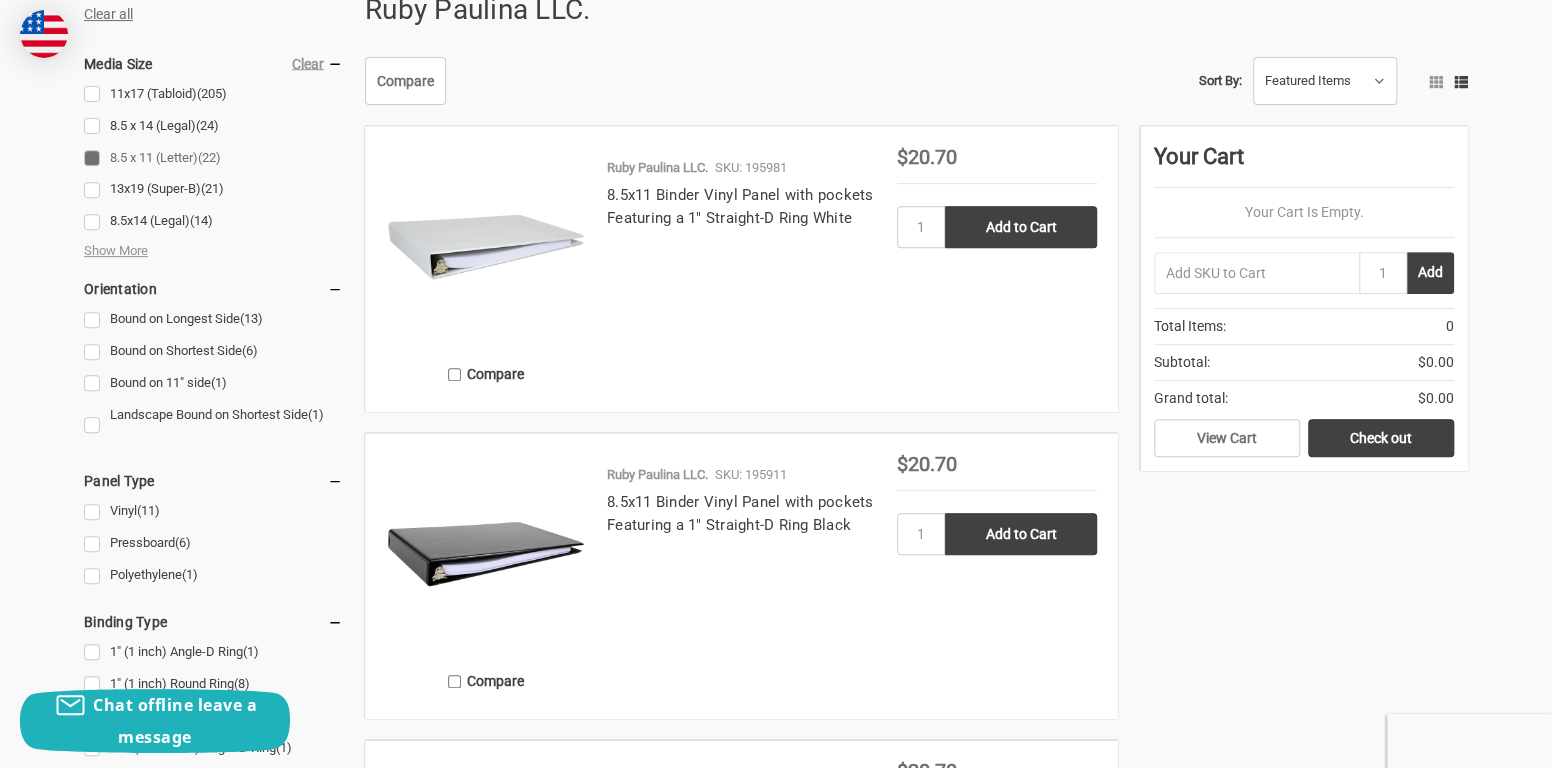scroll, scrollTop: 300, scrollLeft: 0, axis: vertical 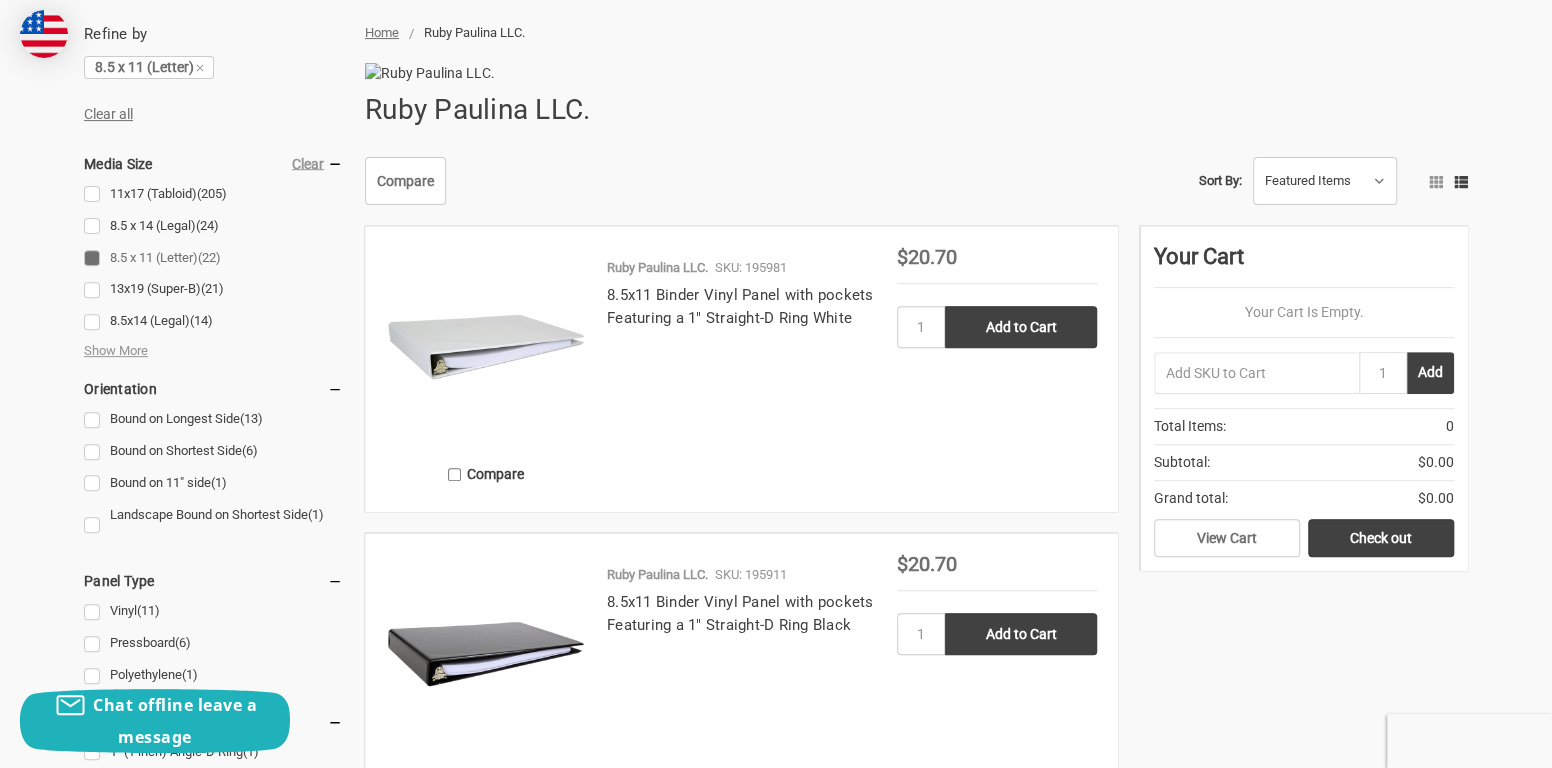 click at bounding box center [1256, 373] 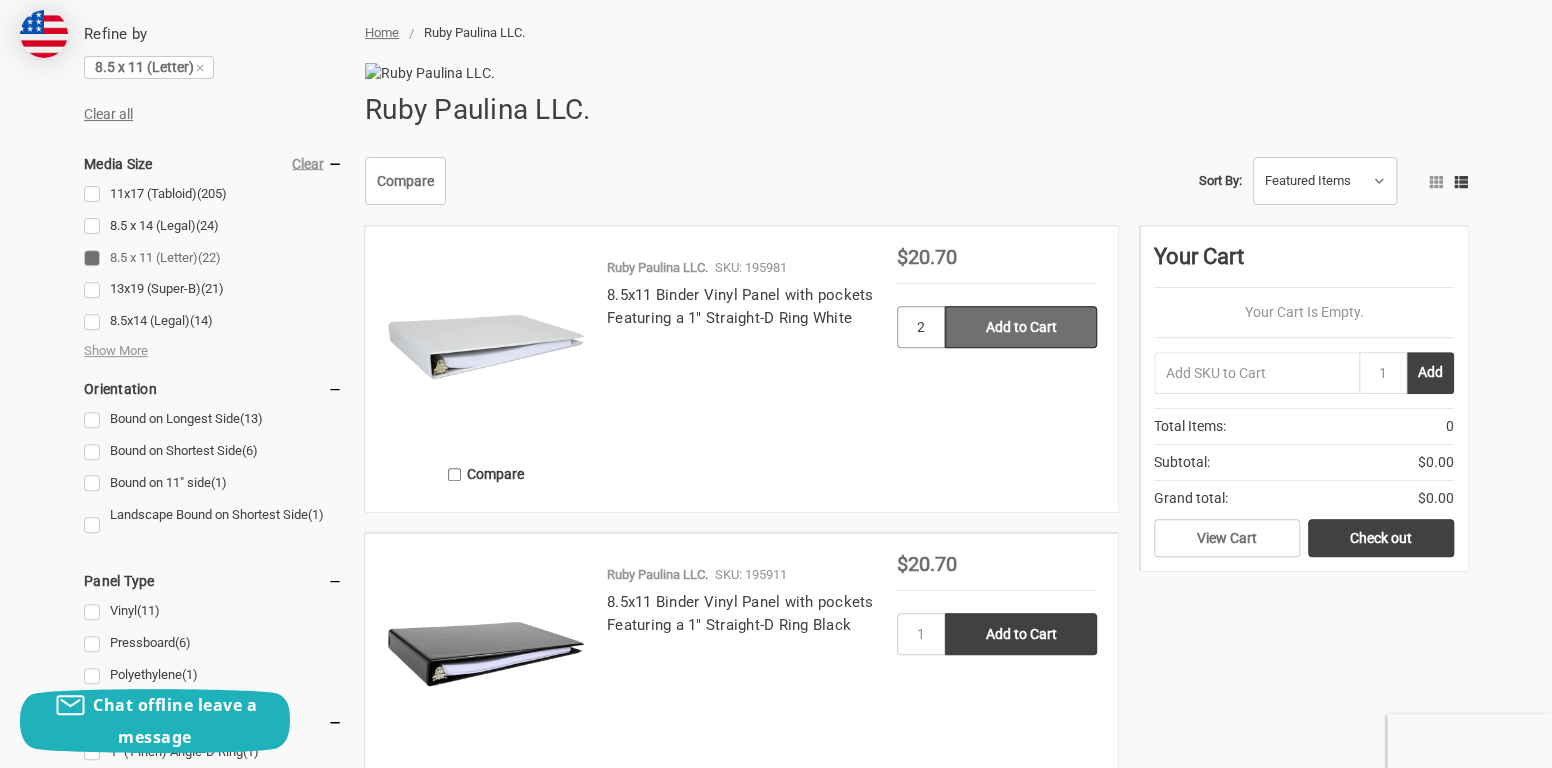 type on "2" 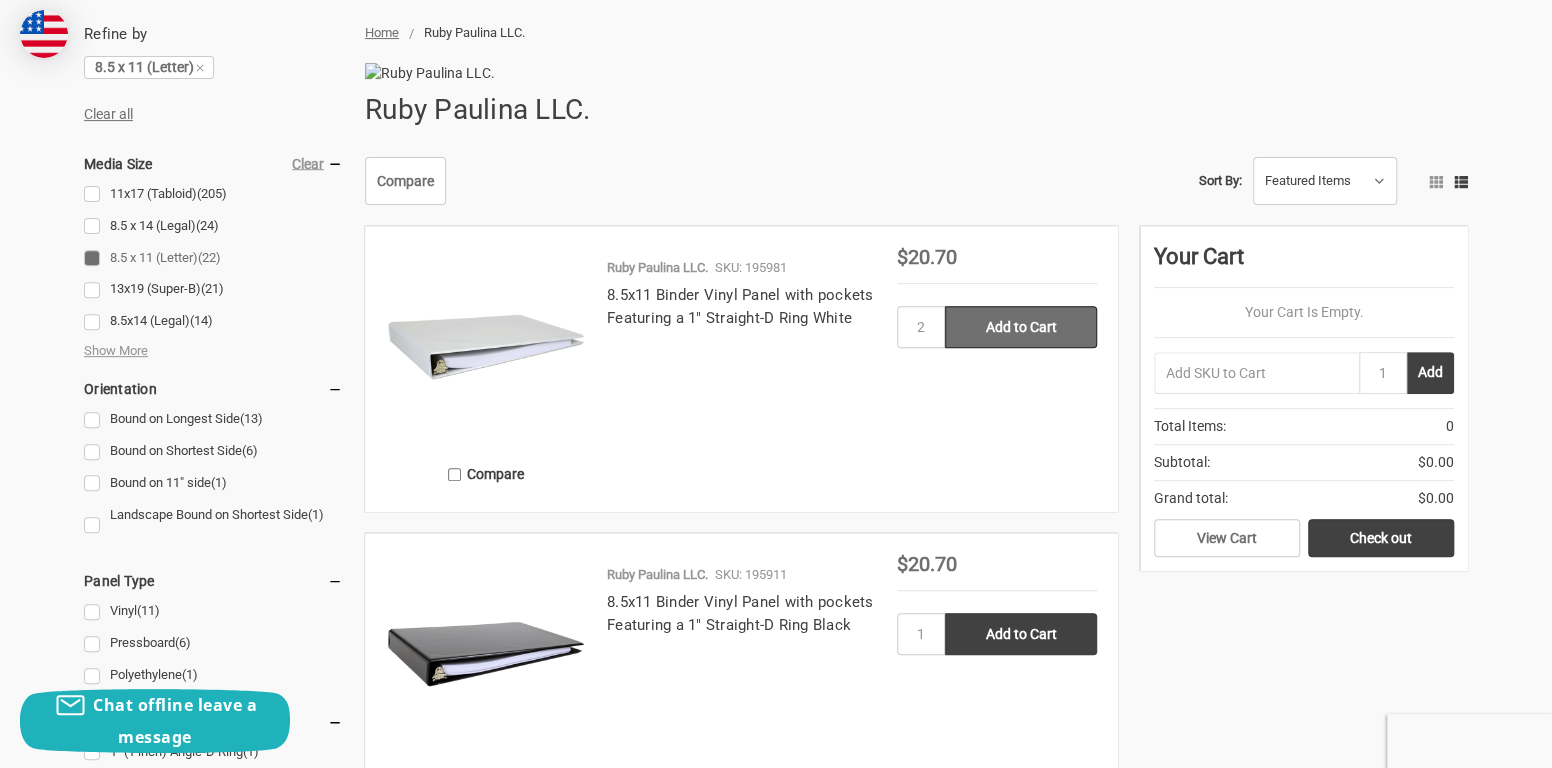 click on "Add to Cart" at bounding box center [1021, 327] 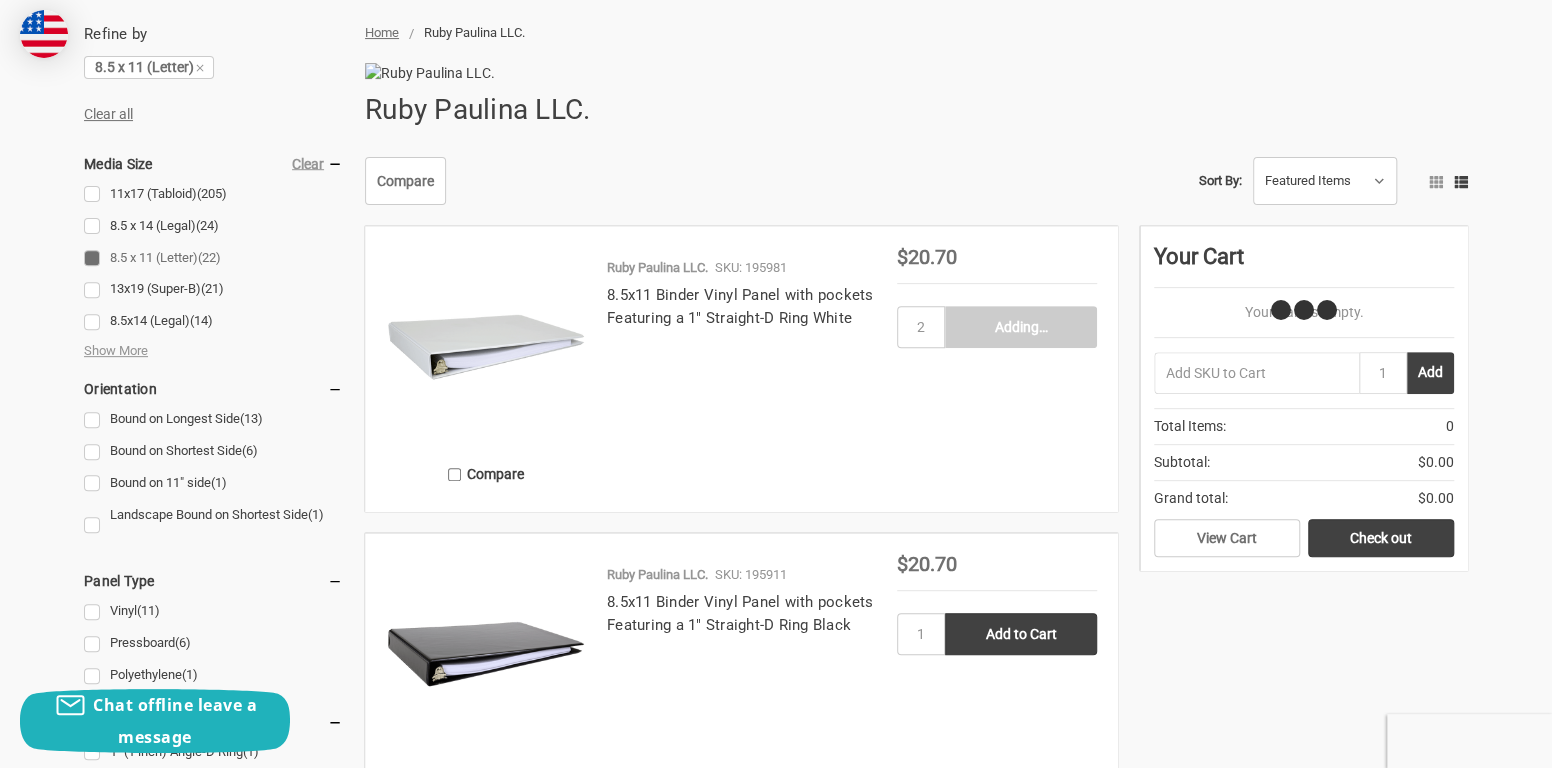 type on "Add to Cart" 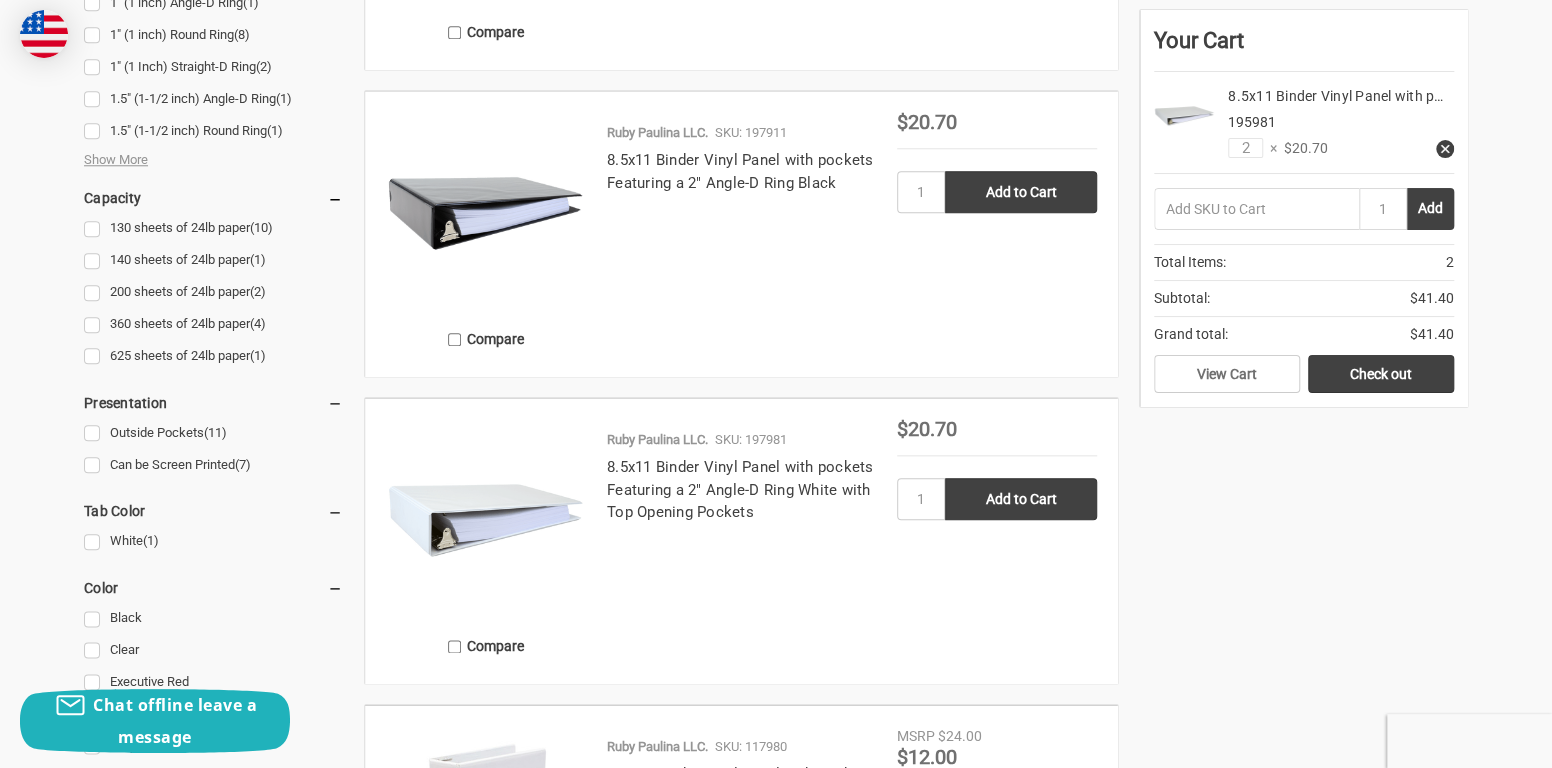 scroll, scrollTop: 1200, scrollLeft: 0, axis: vertical 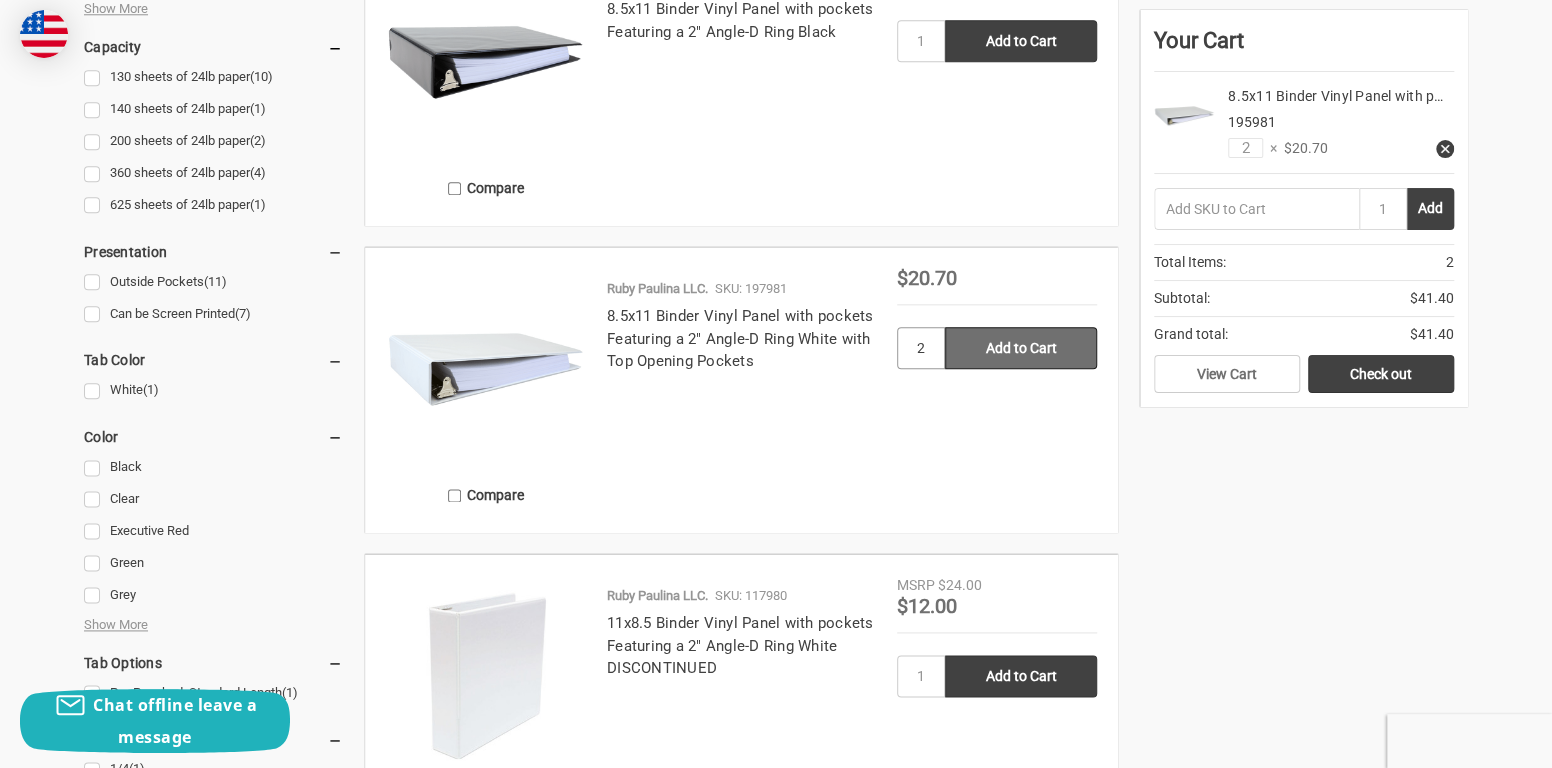 type on "2" 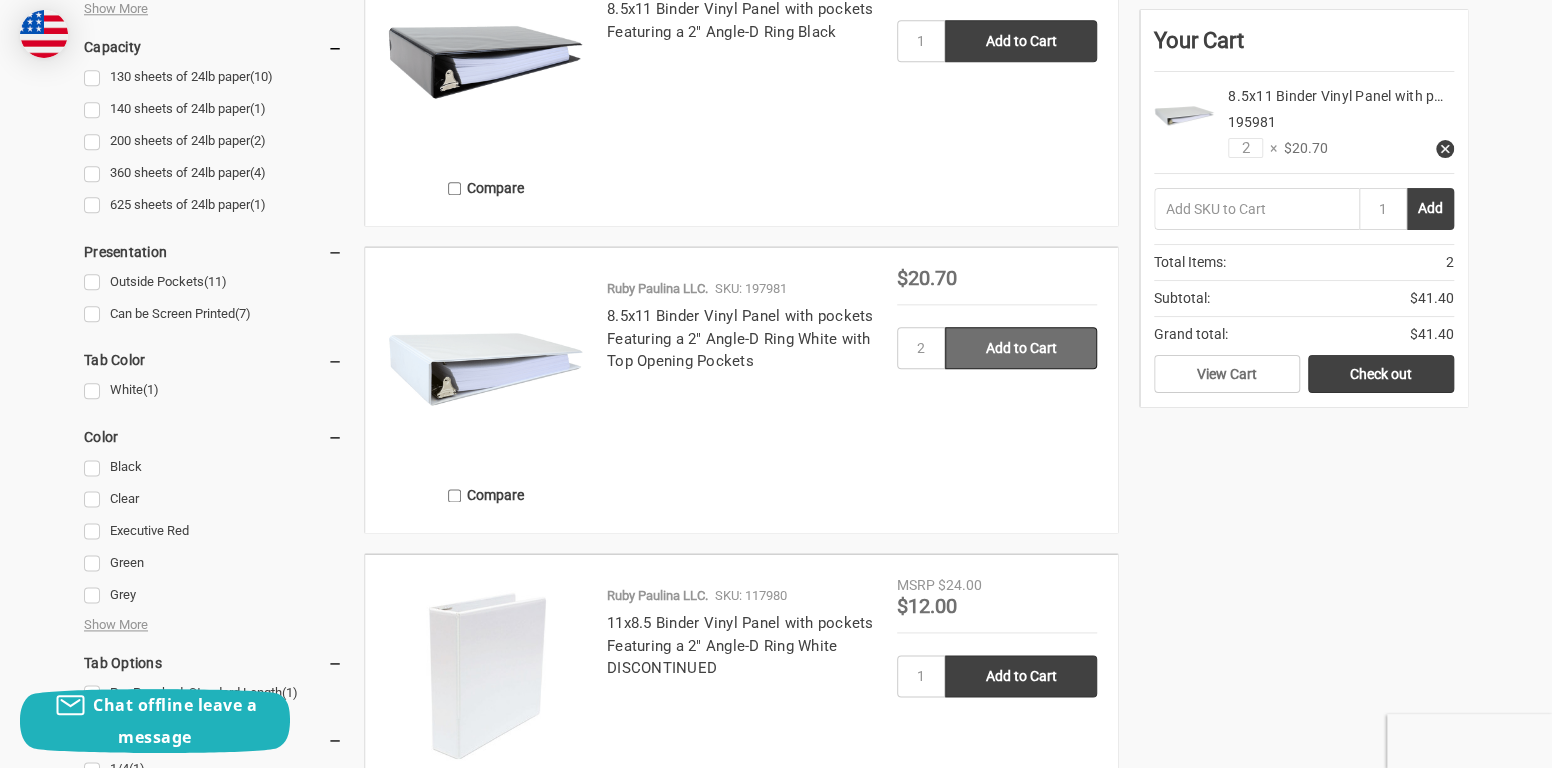 click on "Add to Cart" at bounding box center (1021, 348) 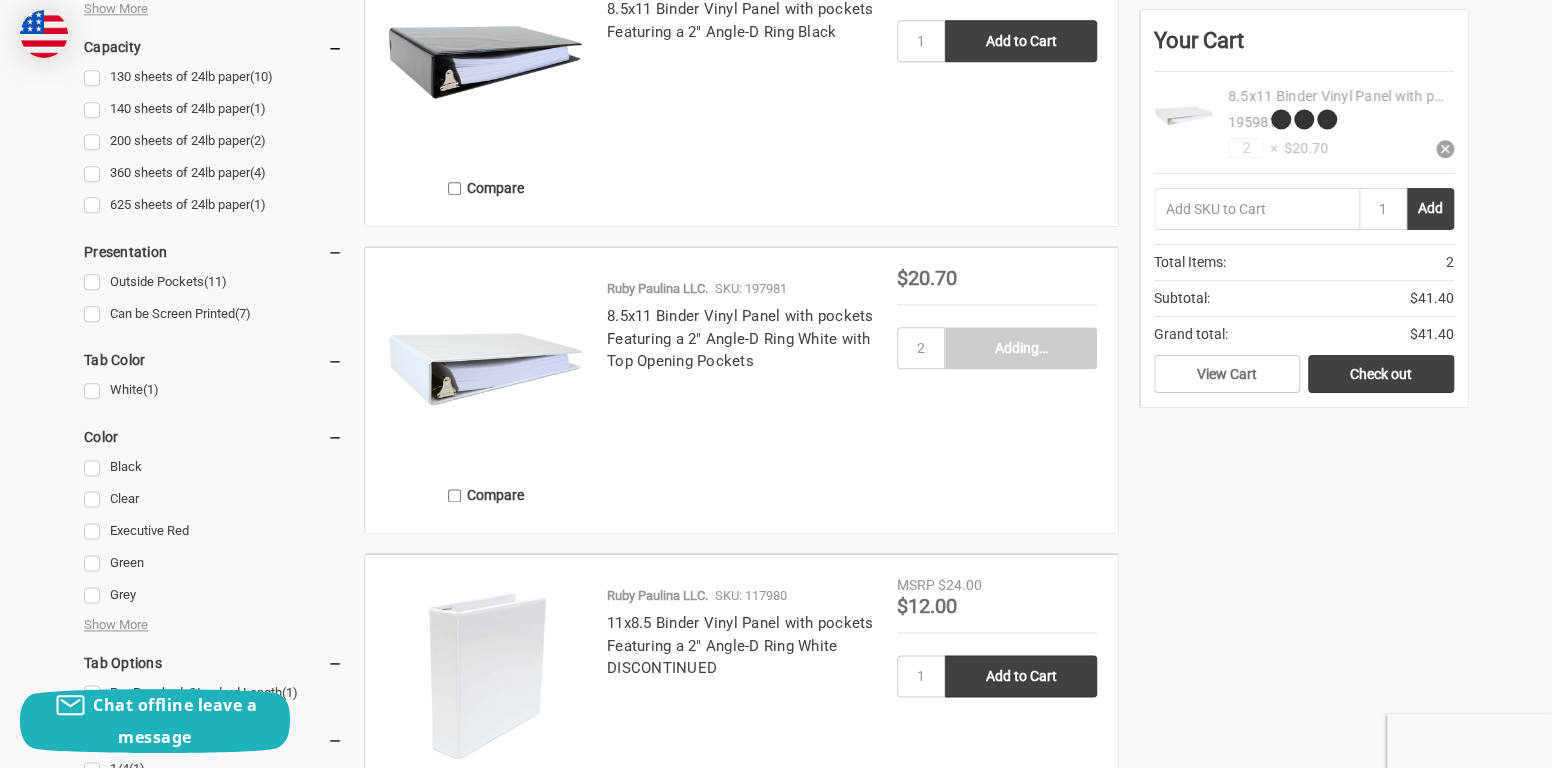 type on "Add to Cart" 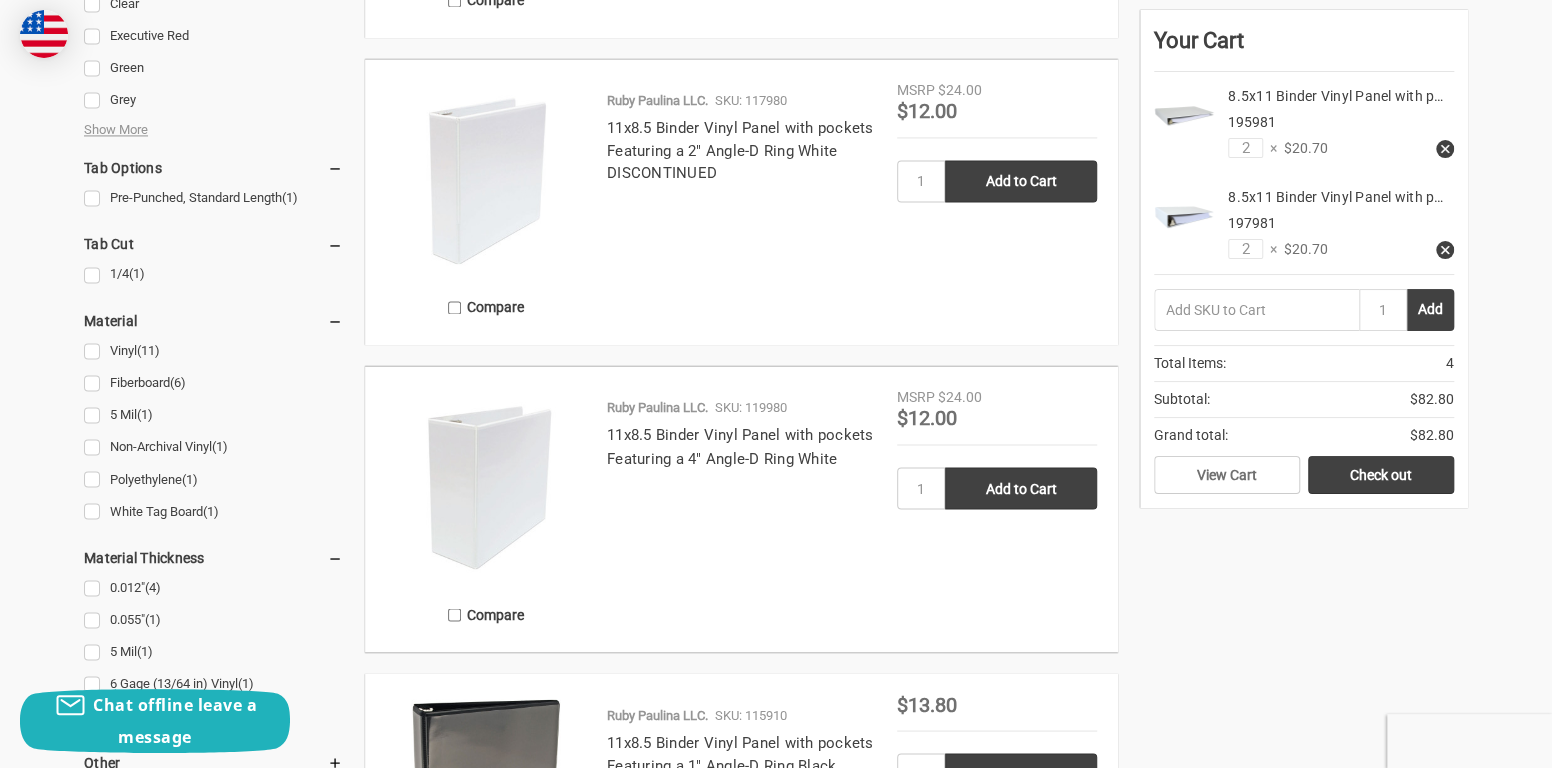 scroll, scrollTop: 1700, scrollLeft: 0, axis: vertical 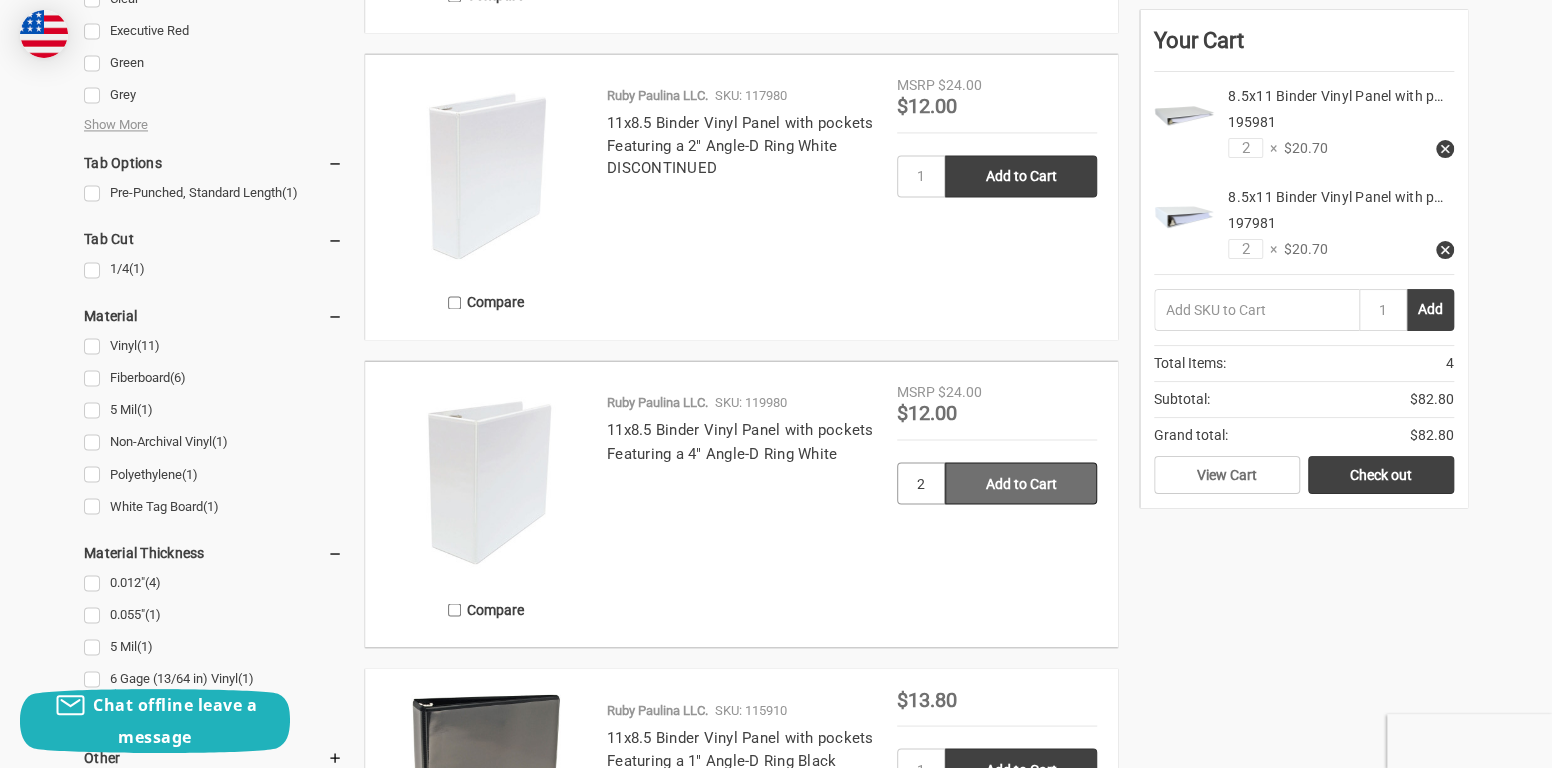type on "2" 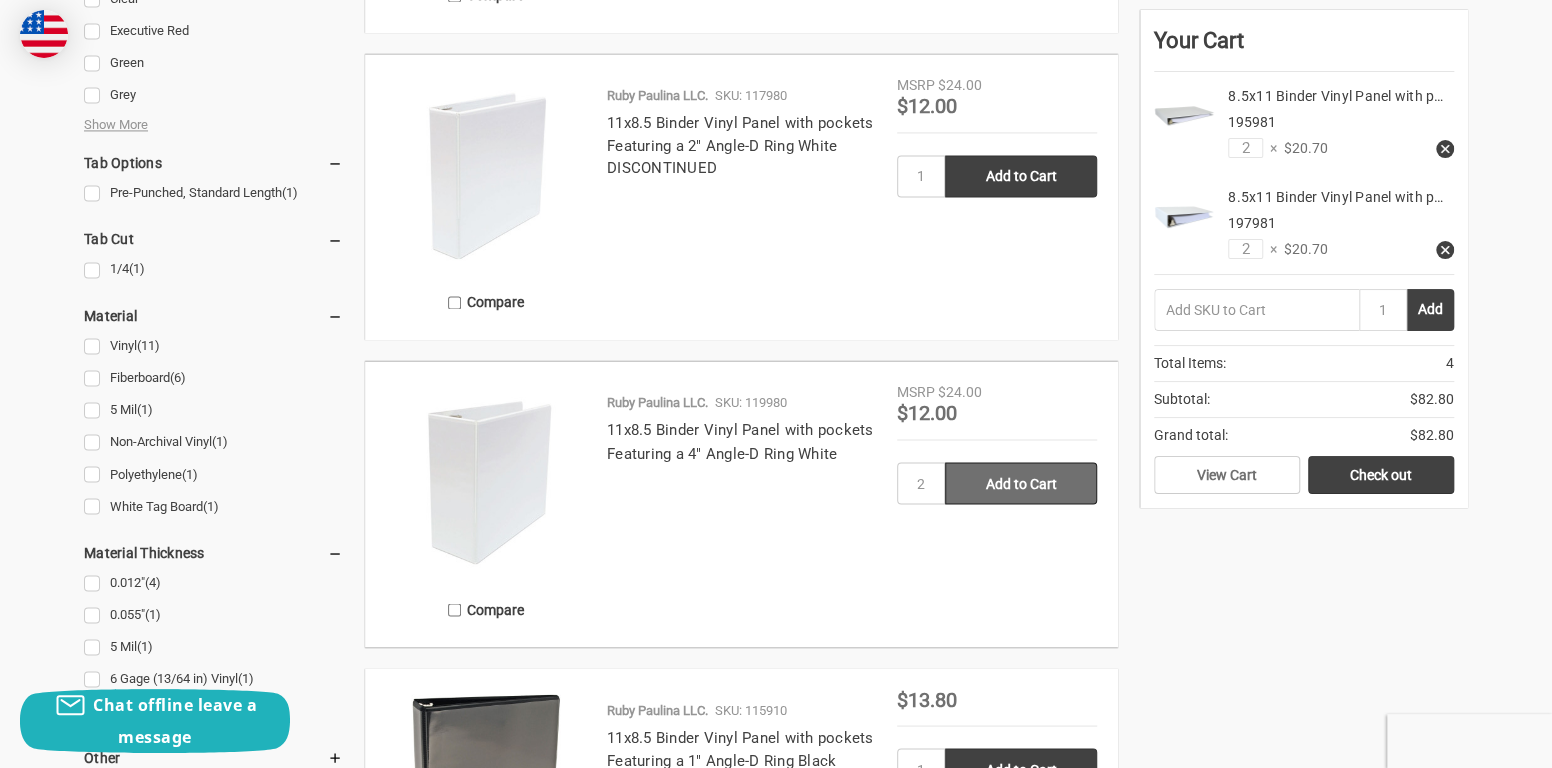 click on "Add to Cart" at bounding box center [1021, 483] 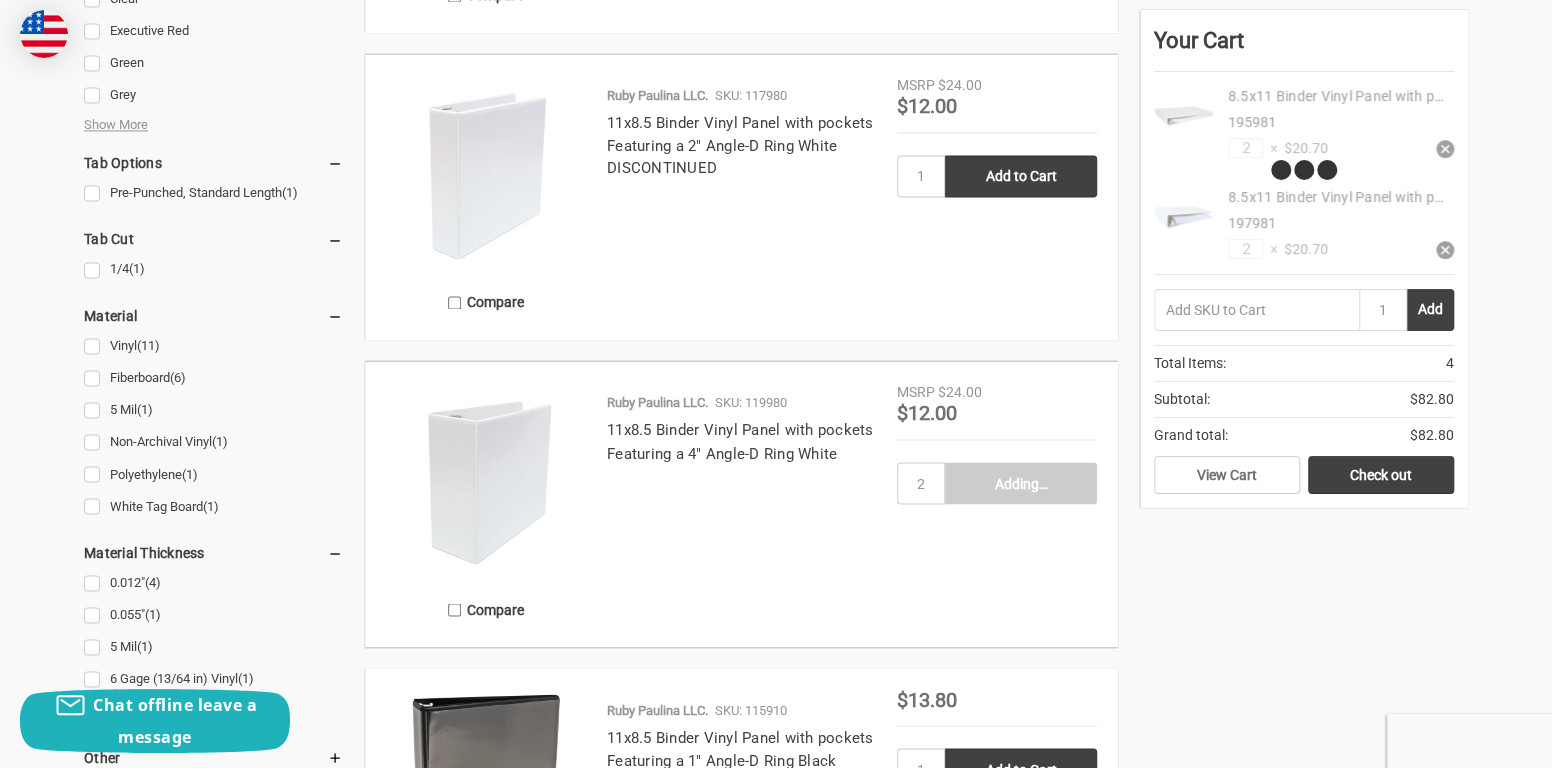 type on "Add to Cart" 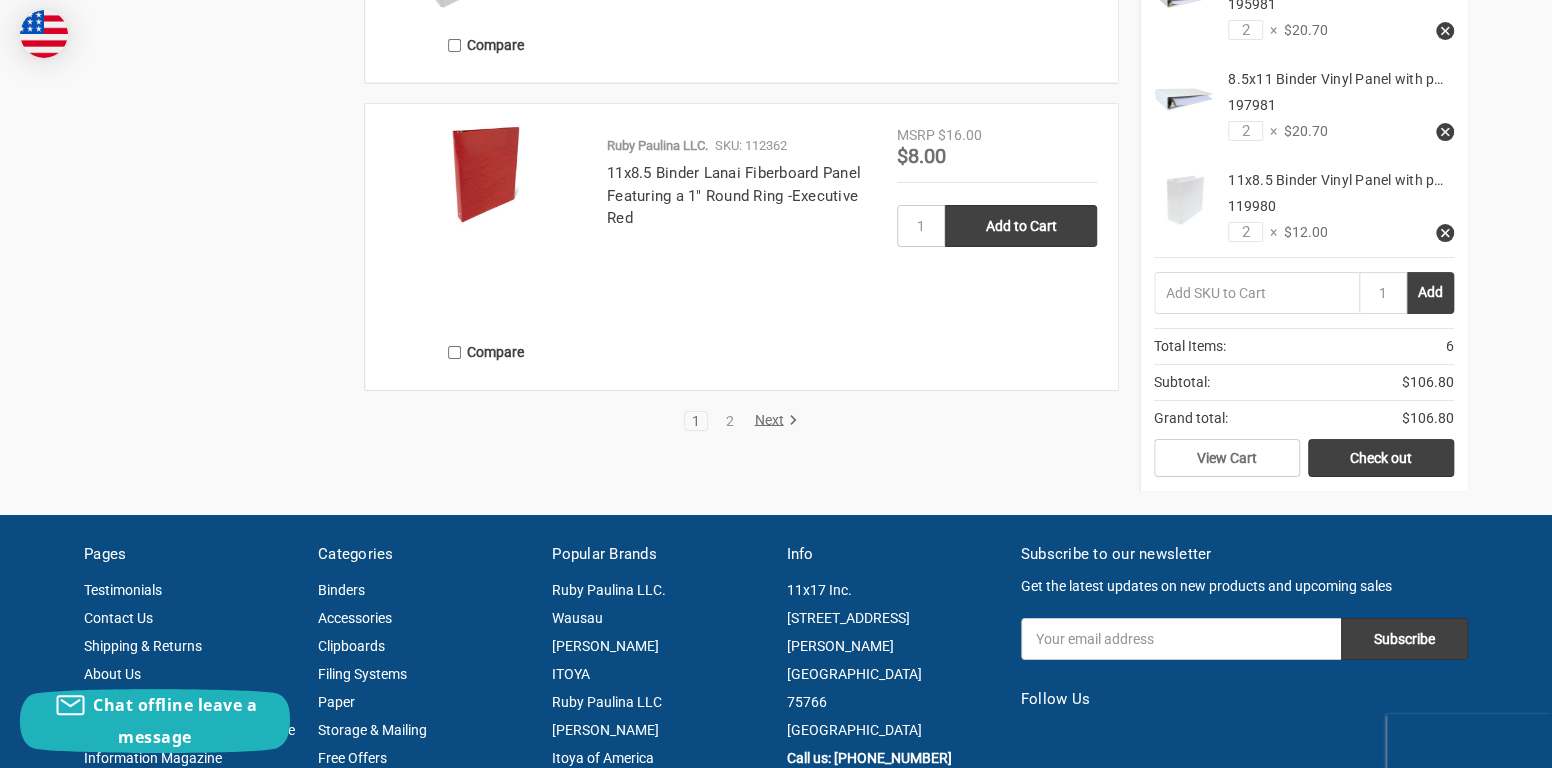 scroll, scrollTop: 3800, scrollLeft: 0, axis: vertical 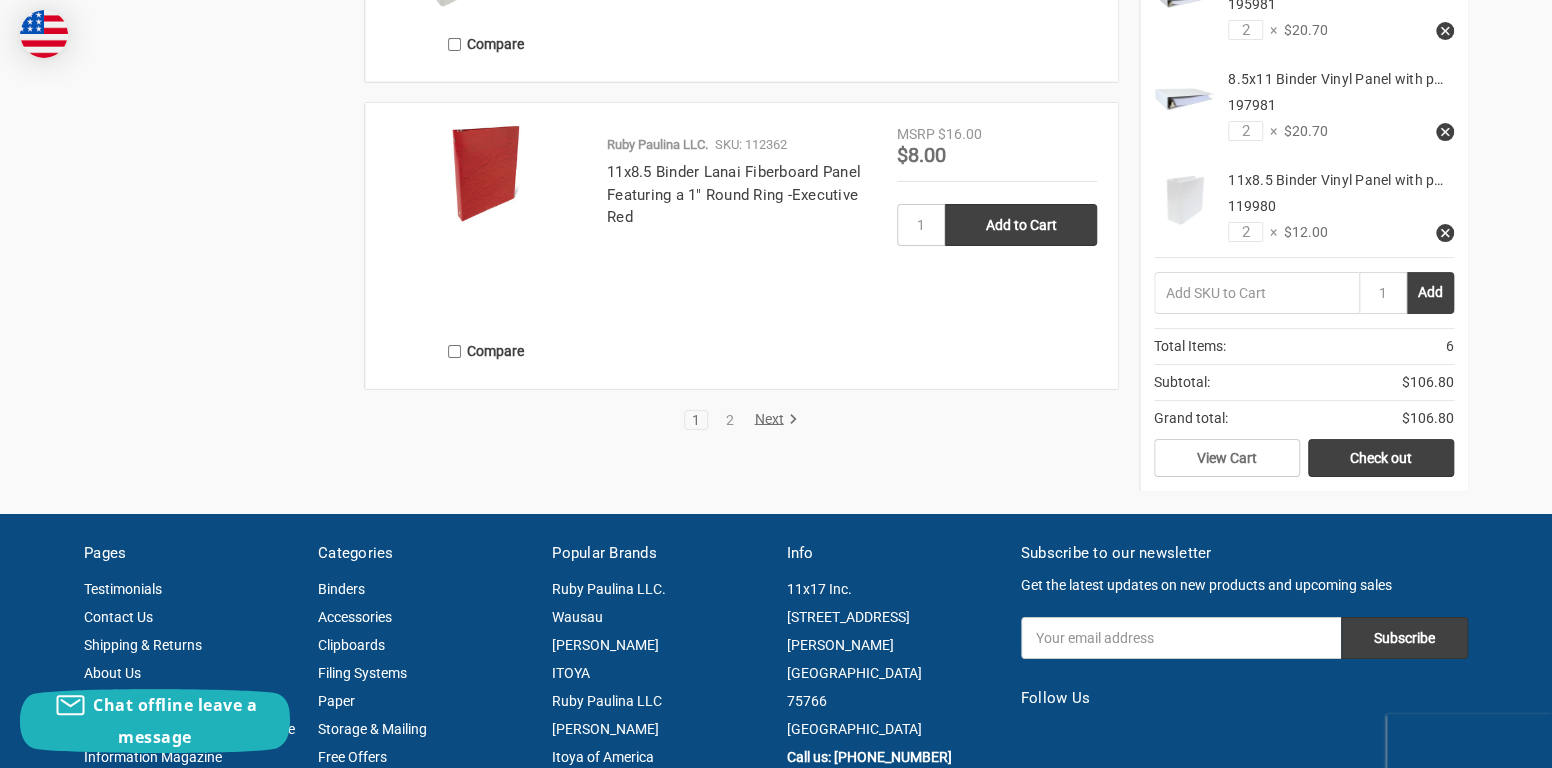 click on "Next" at bounding box center (772, 420) 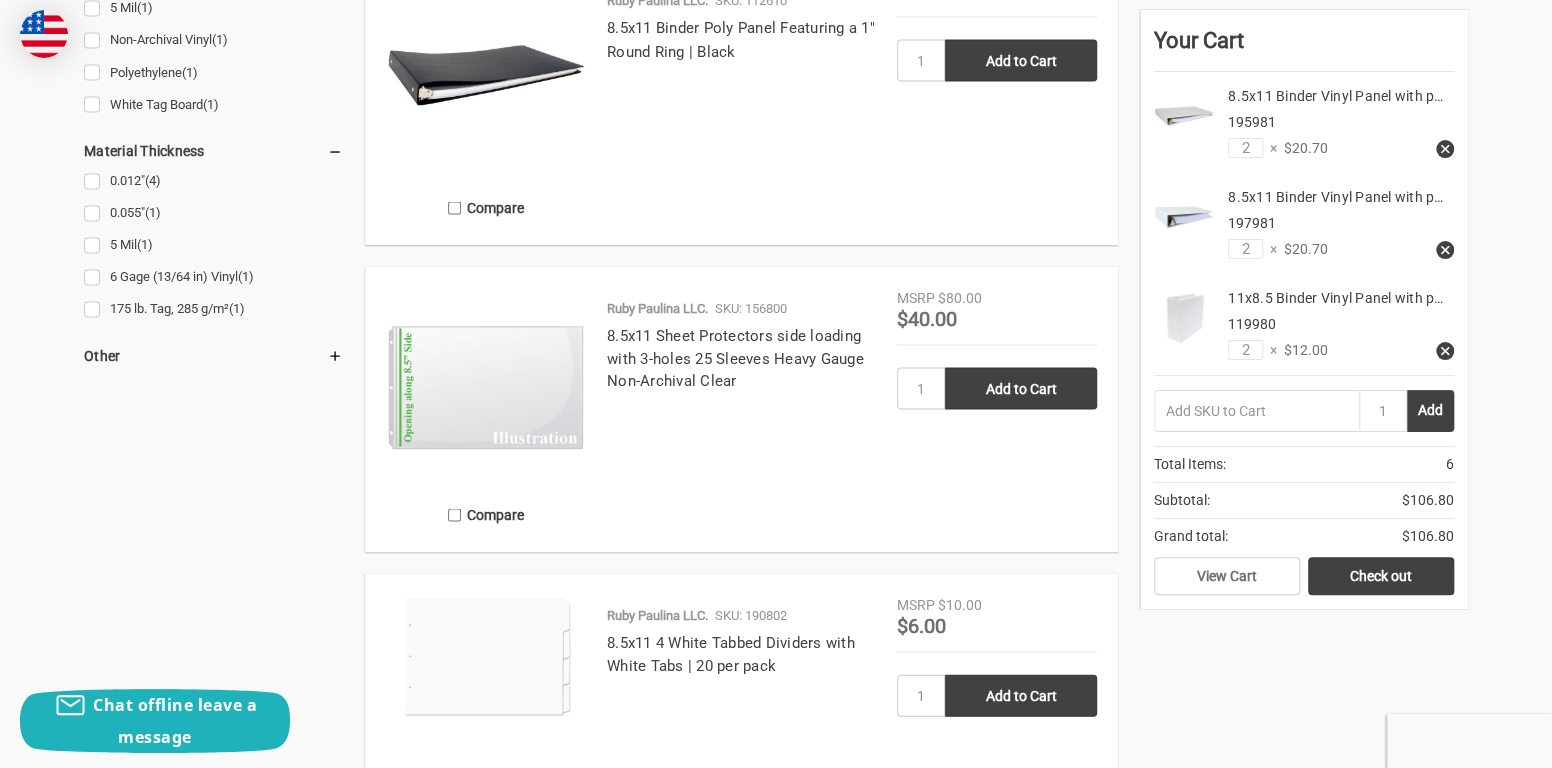 scroll, scrollTop: 2100, scrollLeft: 0, axis: vertical 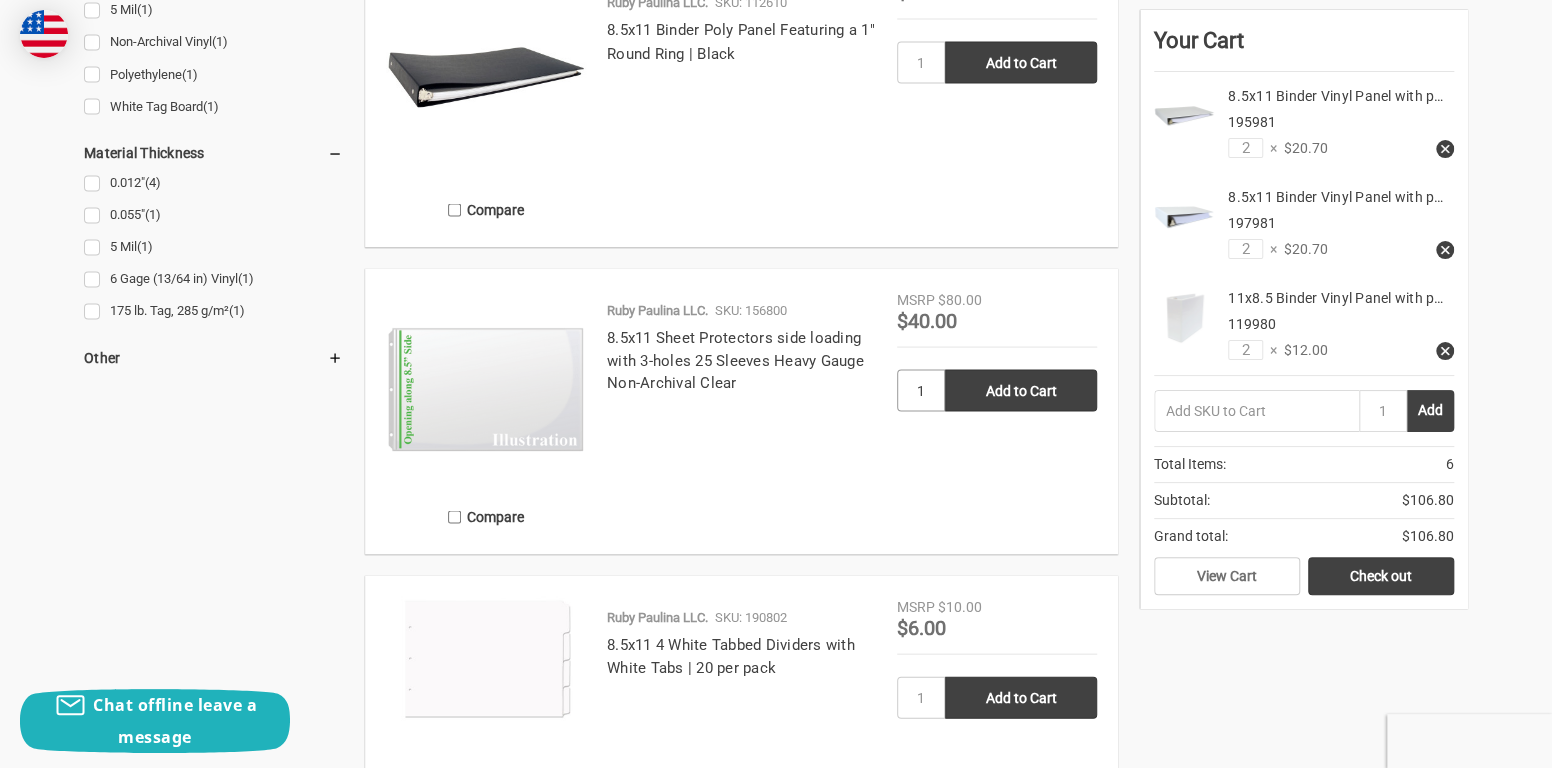 click on "1" at bounding box center [921, 390] 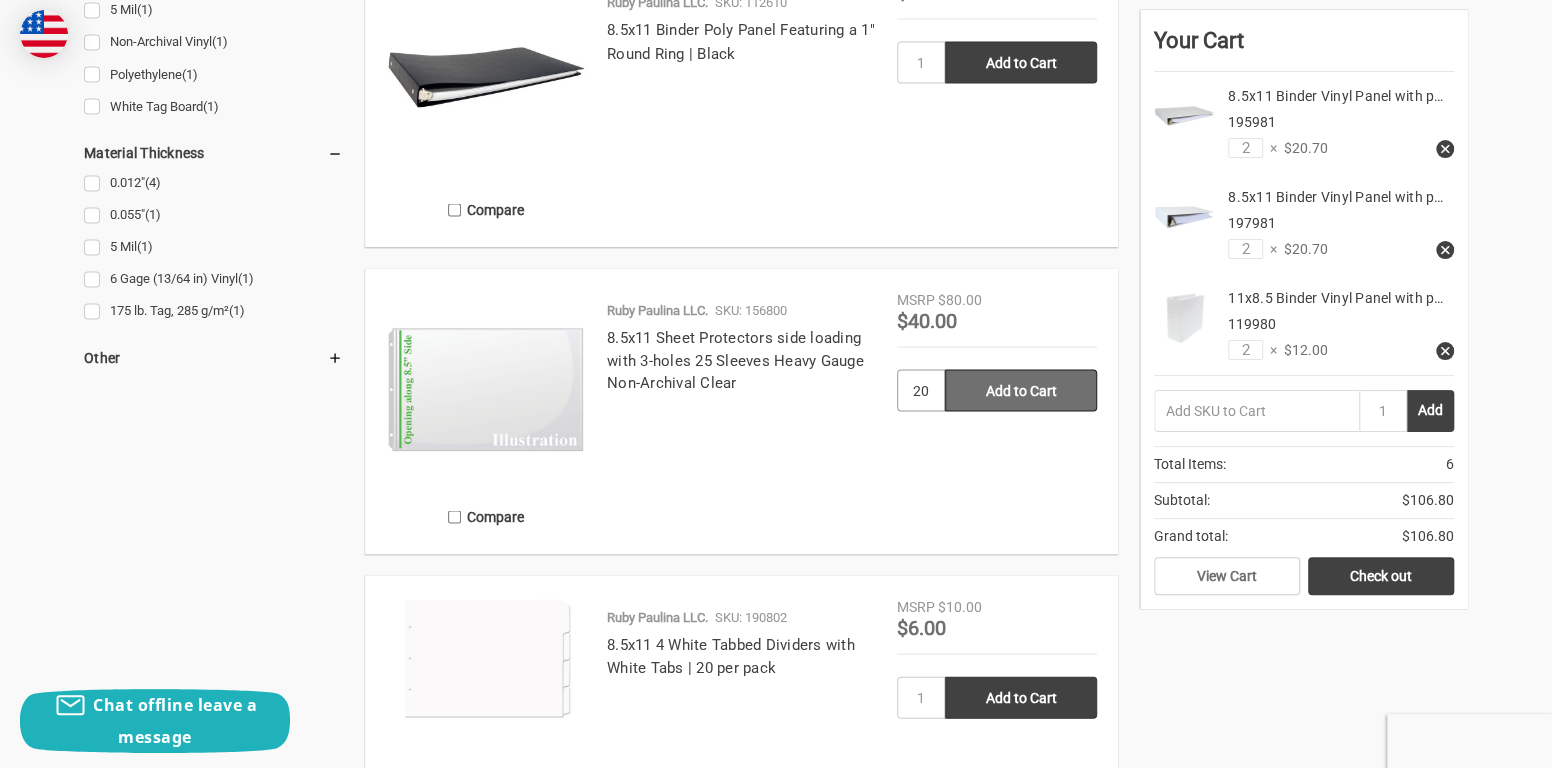 type on "20" 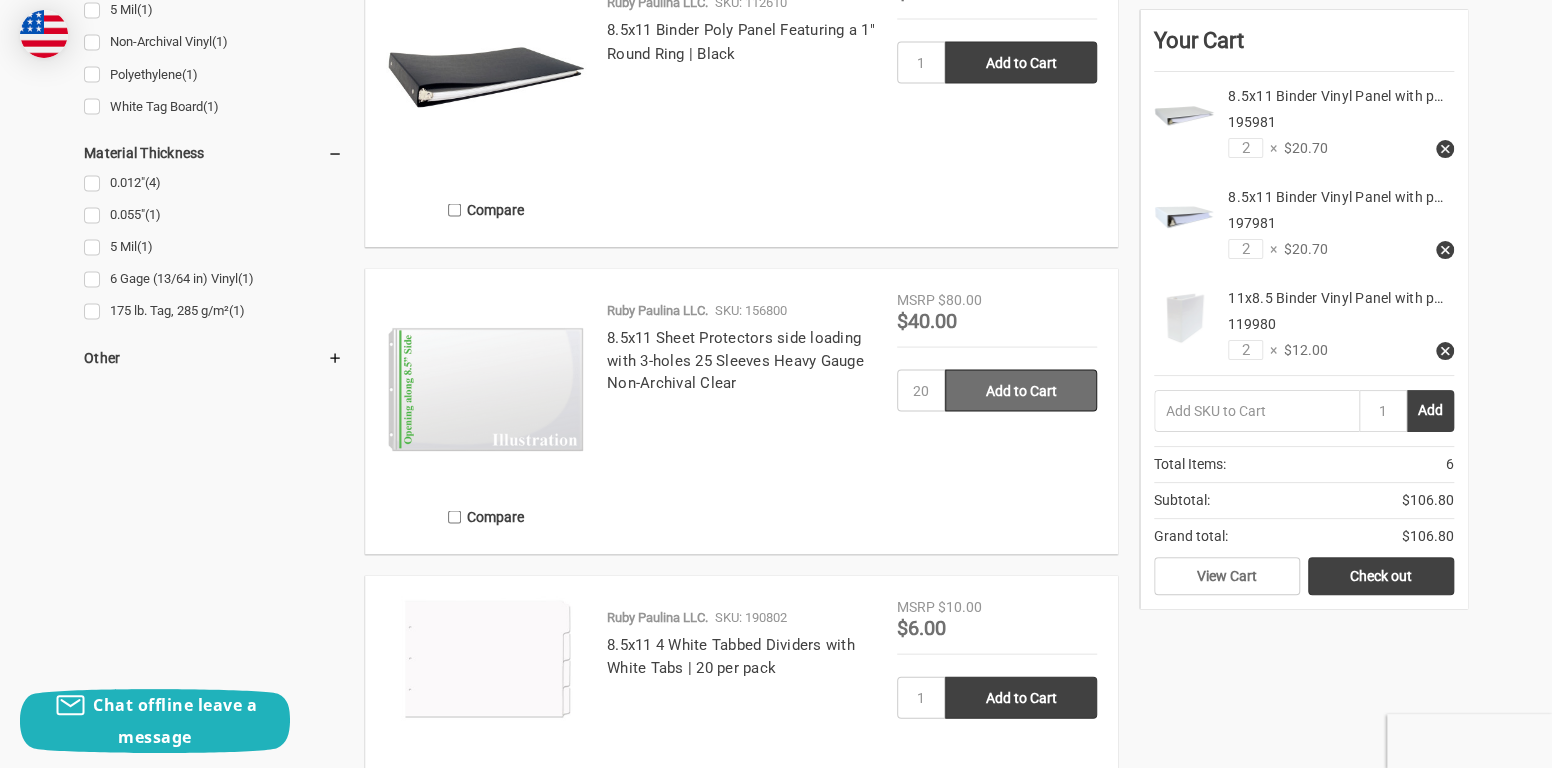 click on "Add to Cart" at bounding box center (1021, 390) 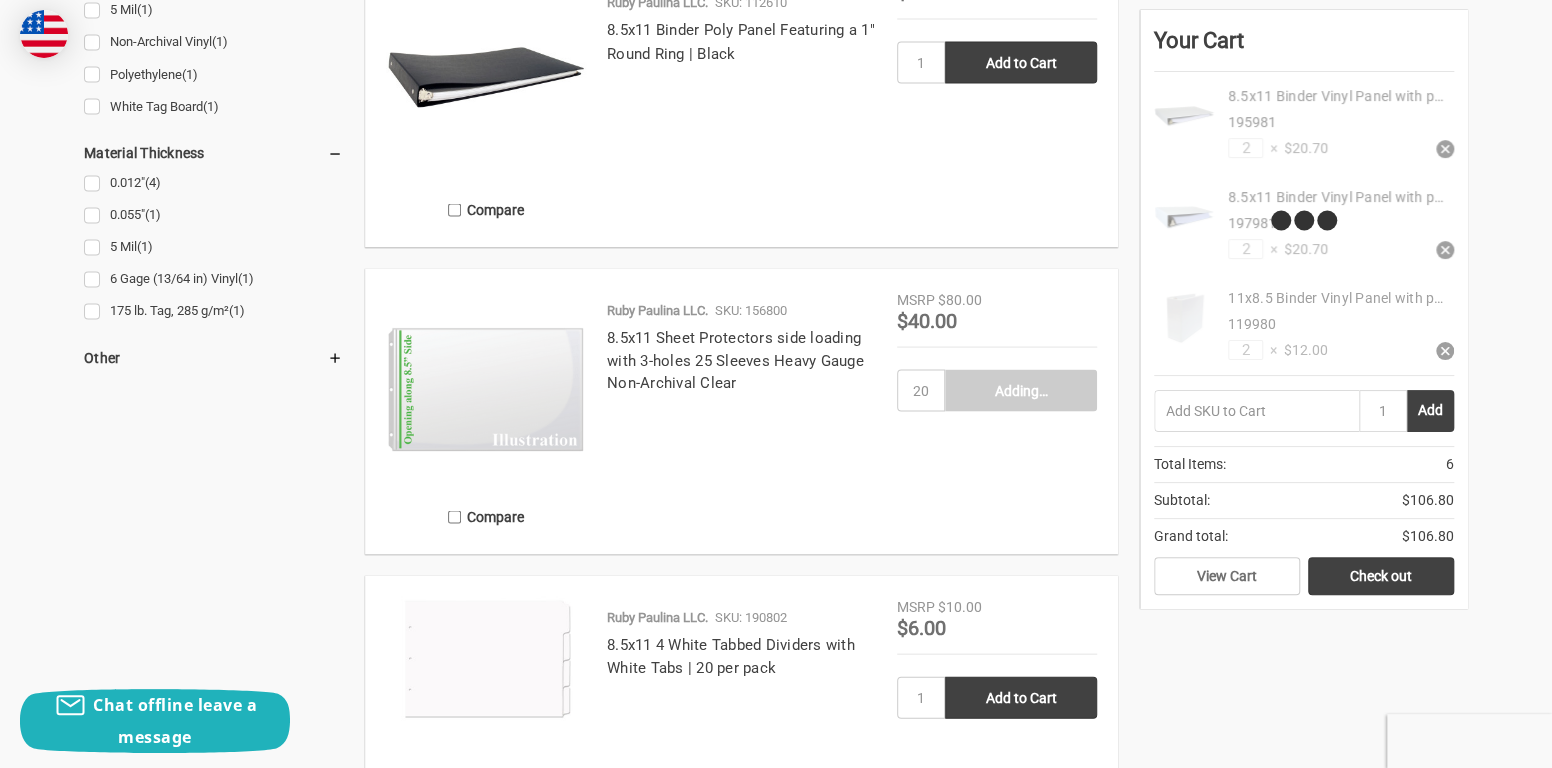 type on "Add to Cart" 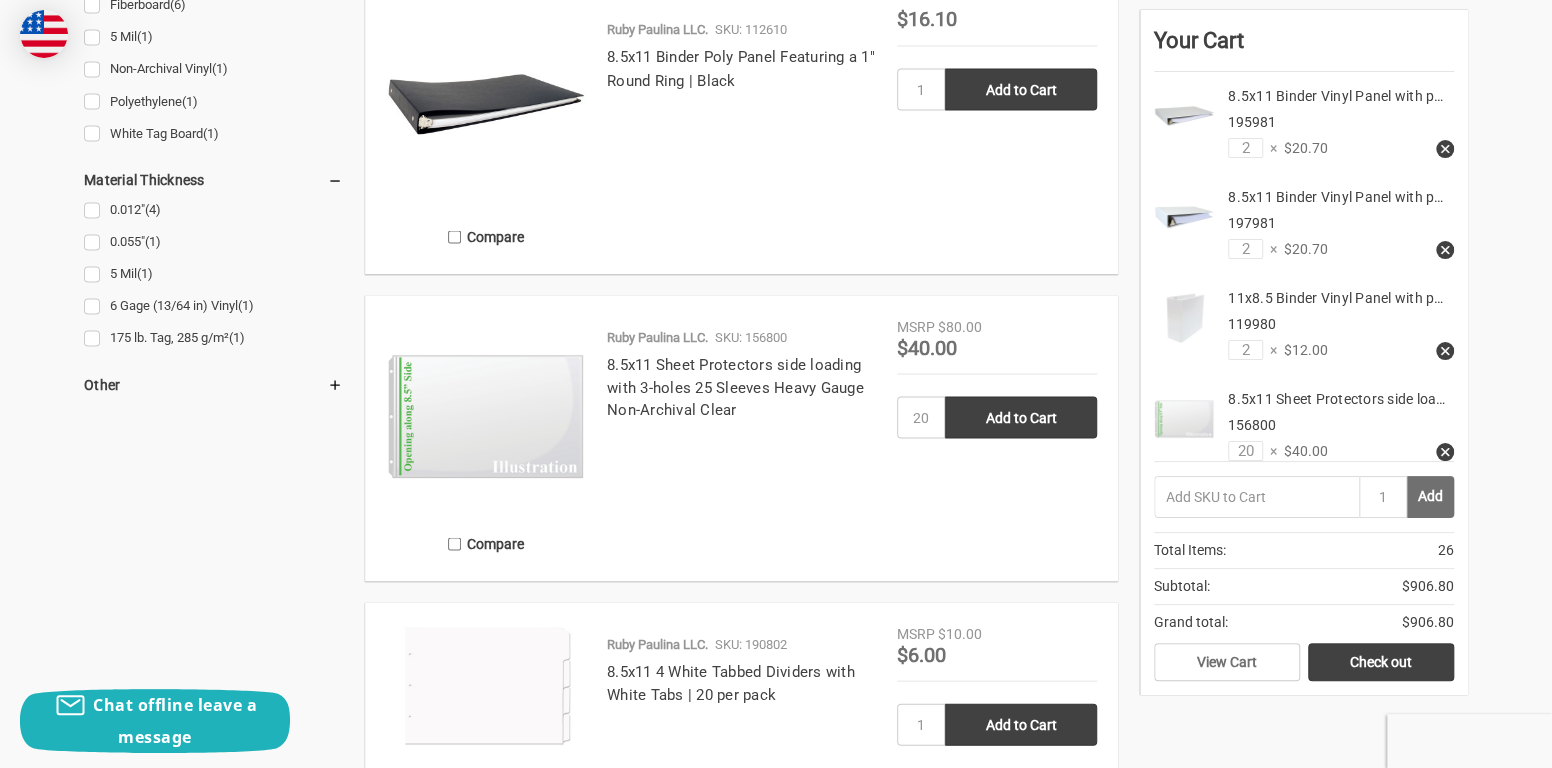 scroll, scrollTop: 2100, scrollLeft: 0, axis: vertical 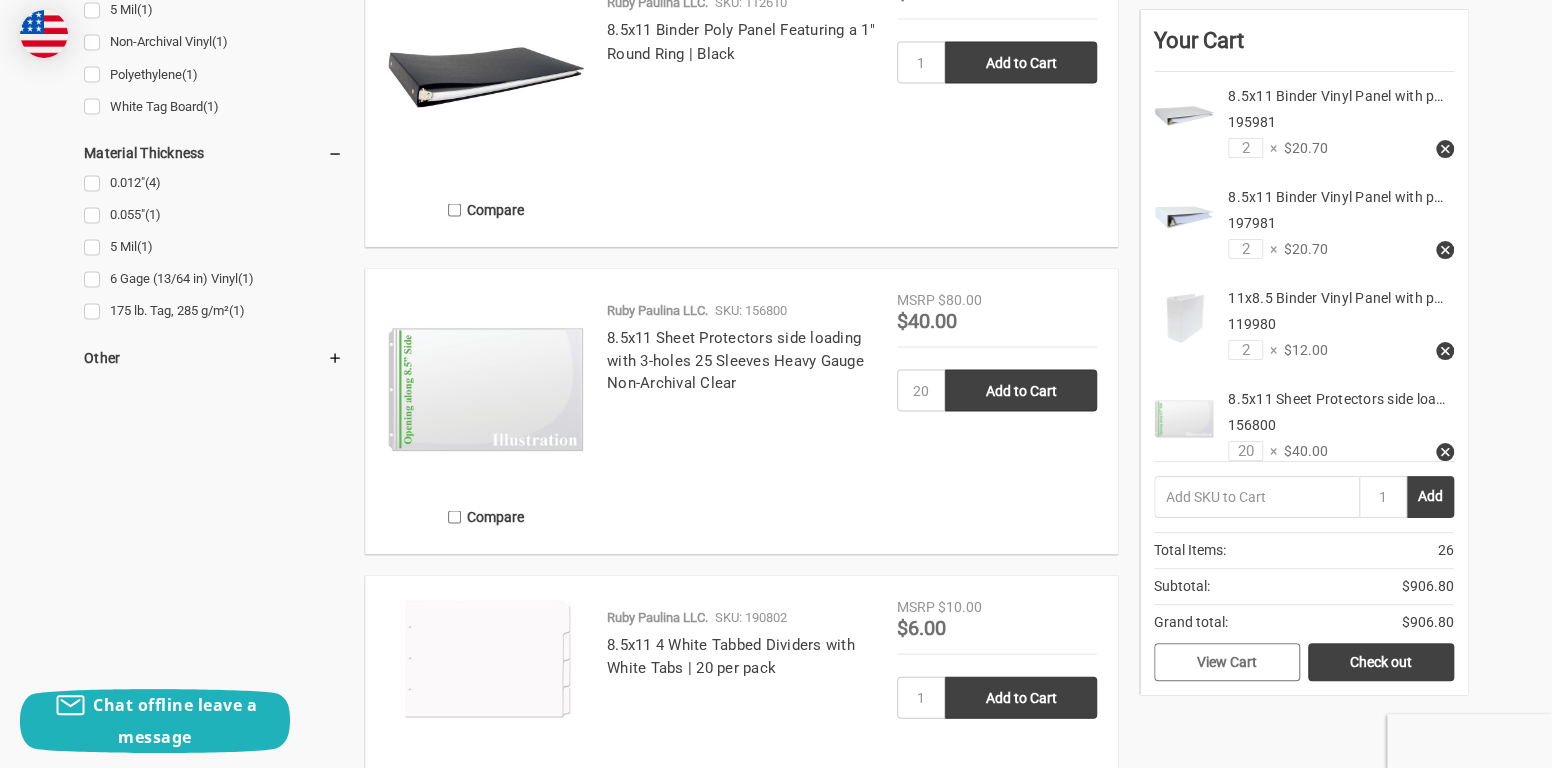 click on "View Cart" at bounding box center [1227, 662] 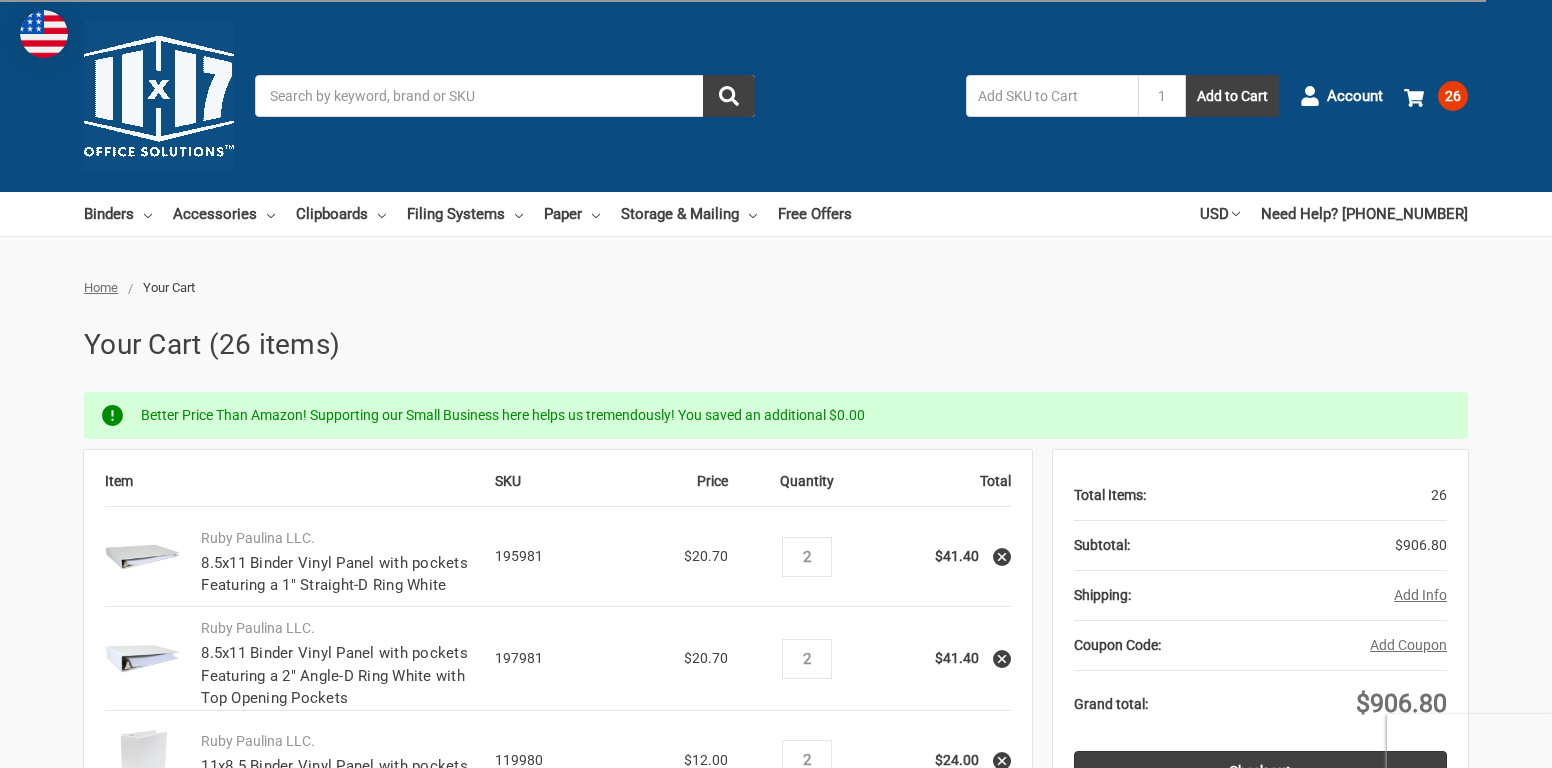 scroll, scrollTop: 0, scrollLeft: 0, axis: both 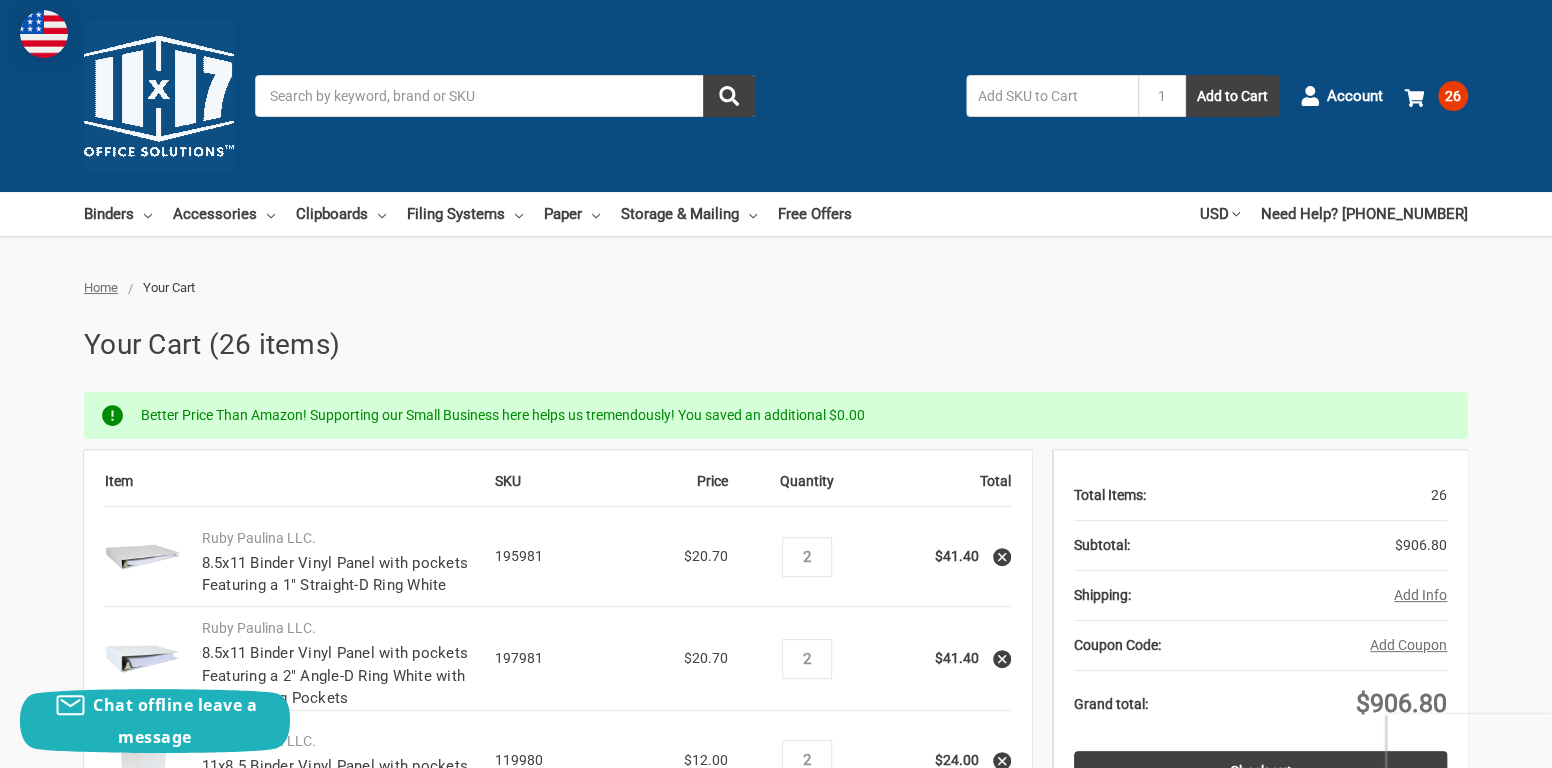 click on "Search" at bounding box center [505, 96] 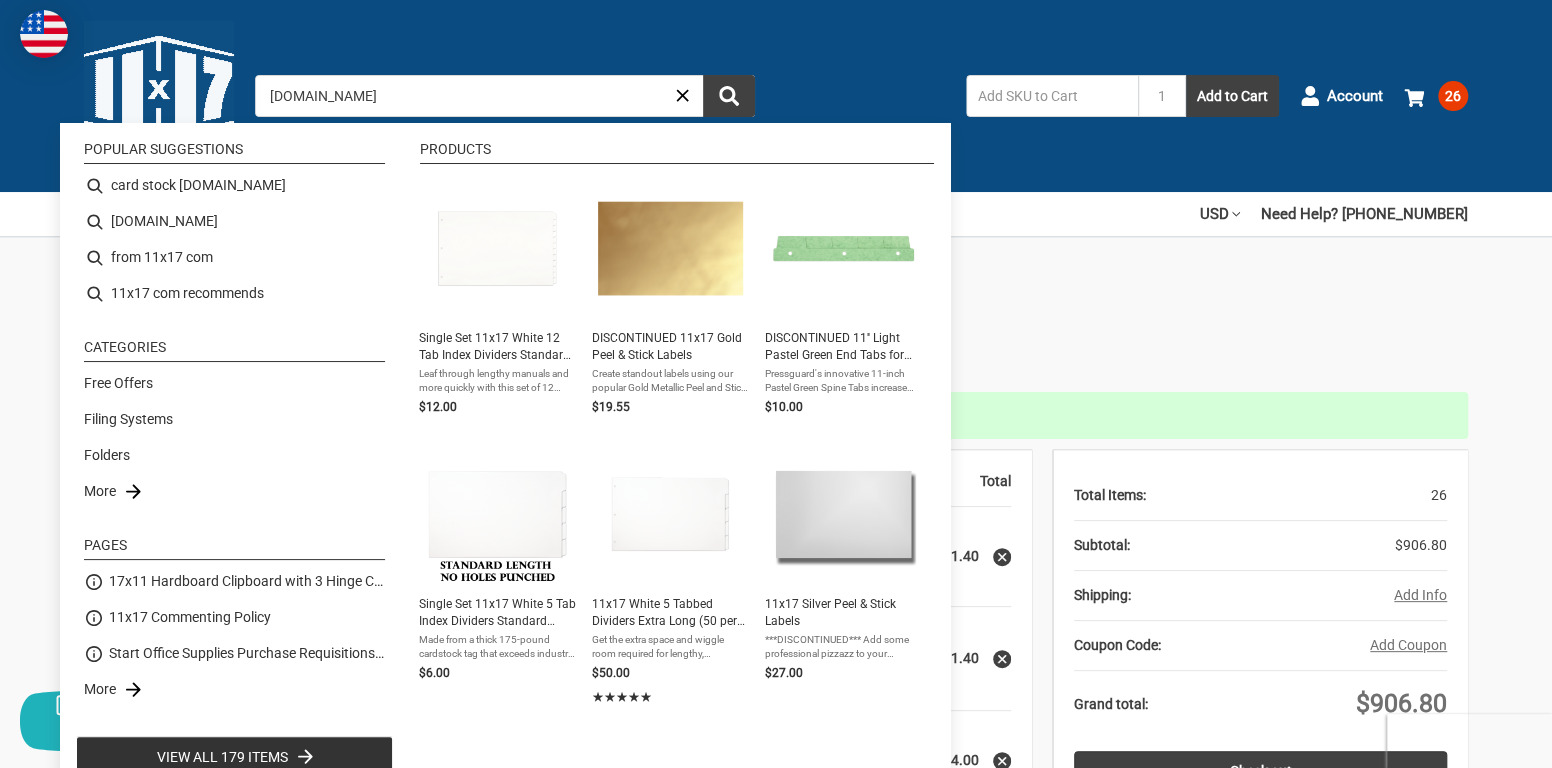 type on "11x17.com" 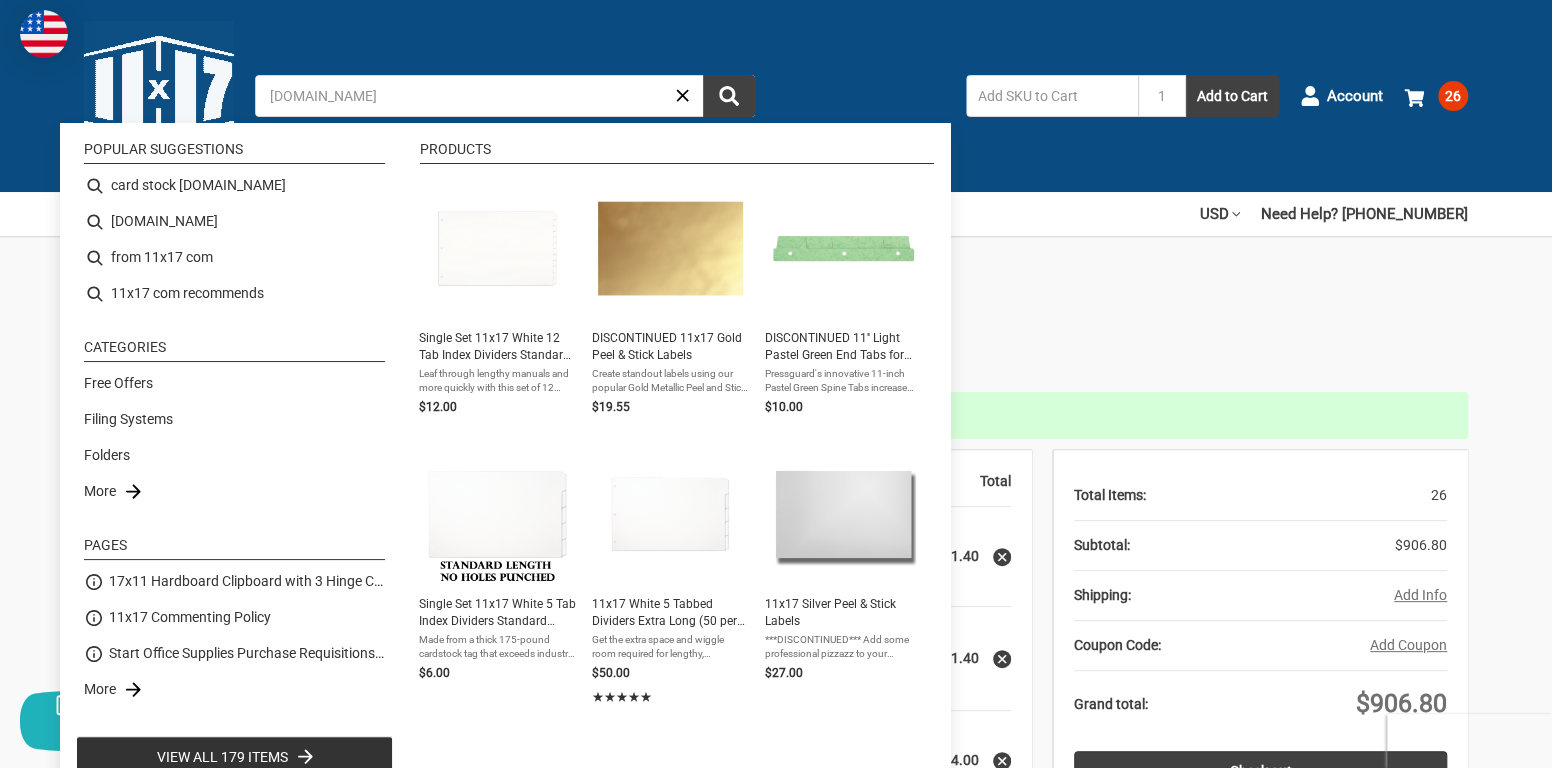 click on "Search
11x17.com
Ruby Paulina LLC.
SKU: 525213
11x17 Binder Aluminum Panel Featuring Aluminum Hinged Screw Post…
MSRP
$8.00" at bounding box center [777, 96] 